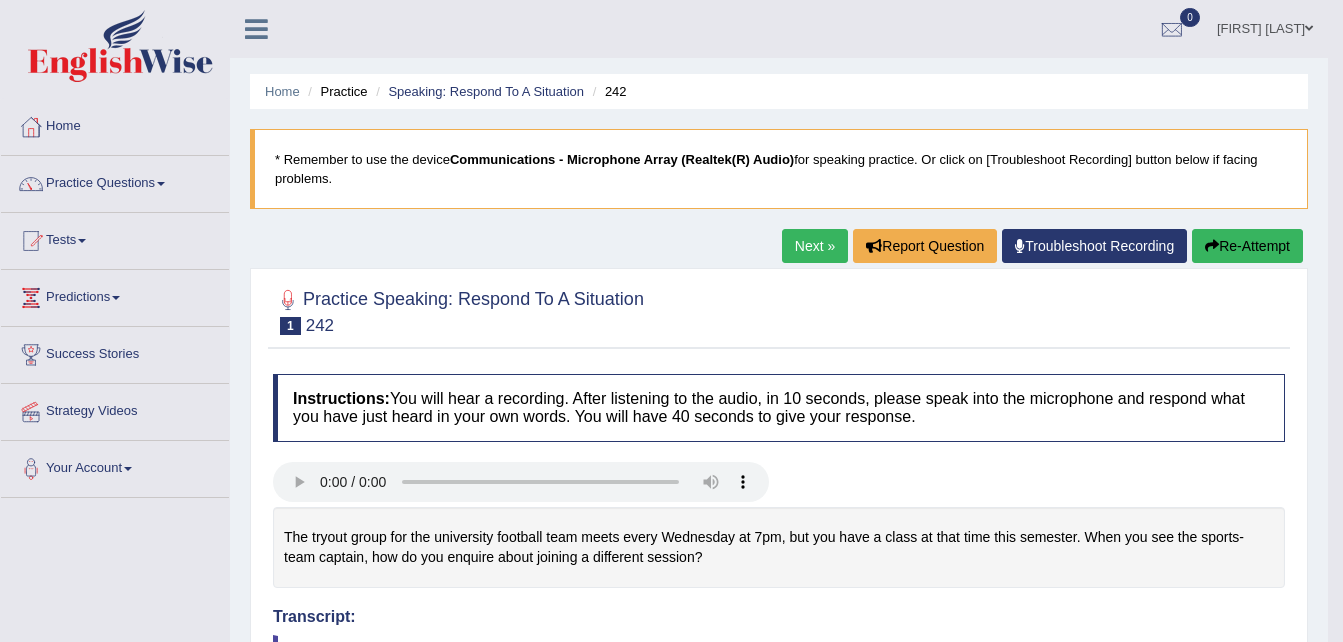 scroll, scrollTop: 799, scrollLeft: 0, axis: vertical 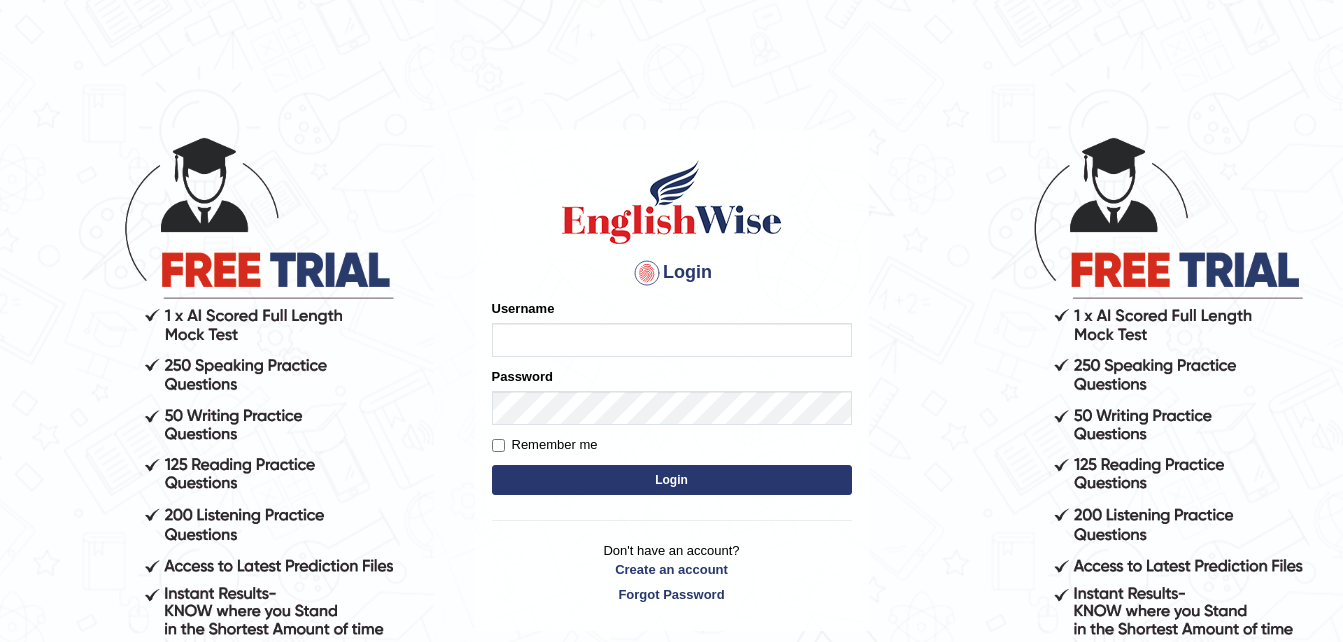 type on "Narendrasingh" 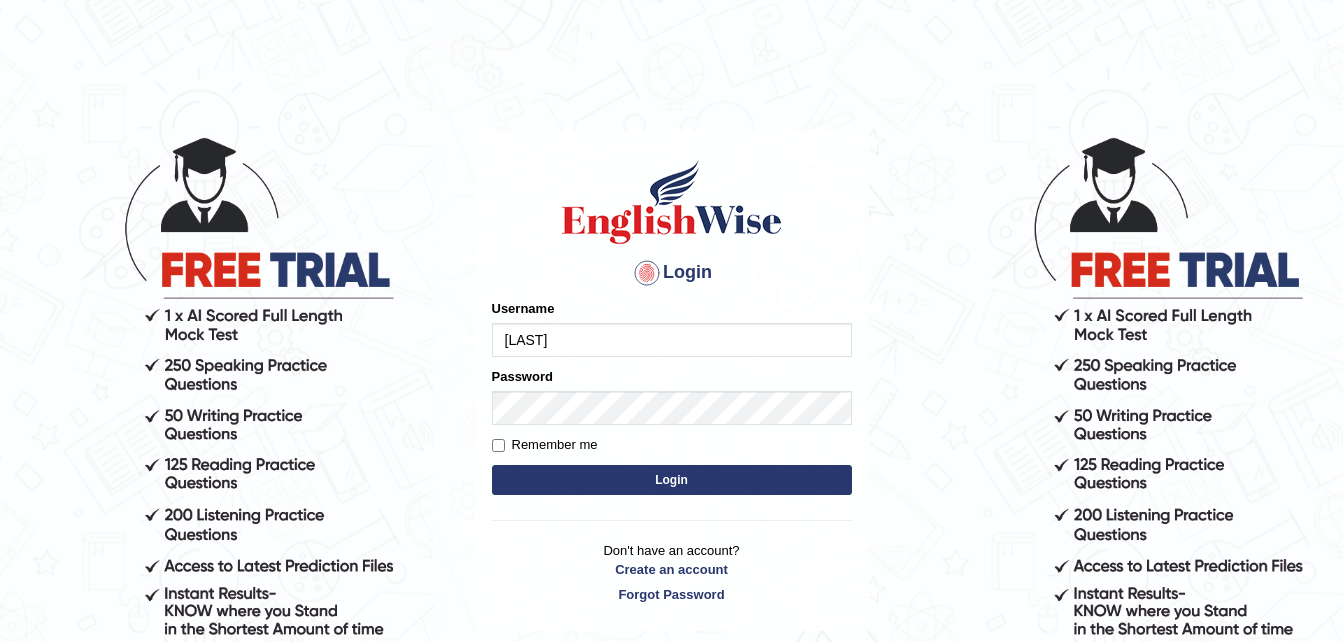 click on "Login" at bounding box center (672, 480) 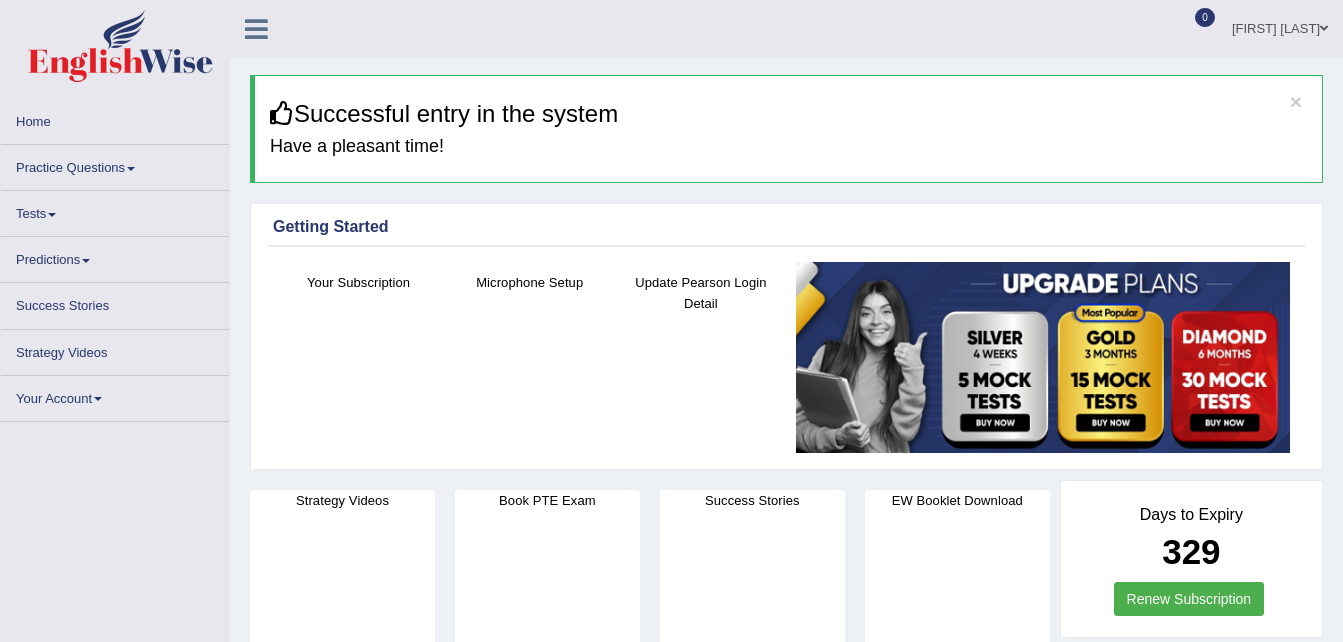 scroll, scrollTop: 0, scrollLeft: 0, axis: both 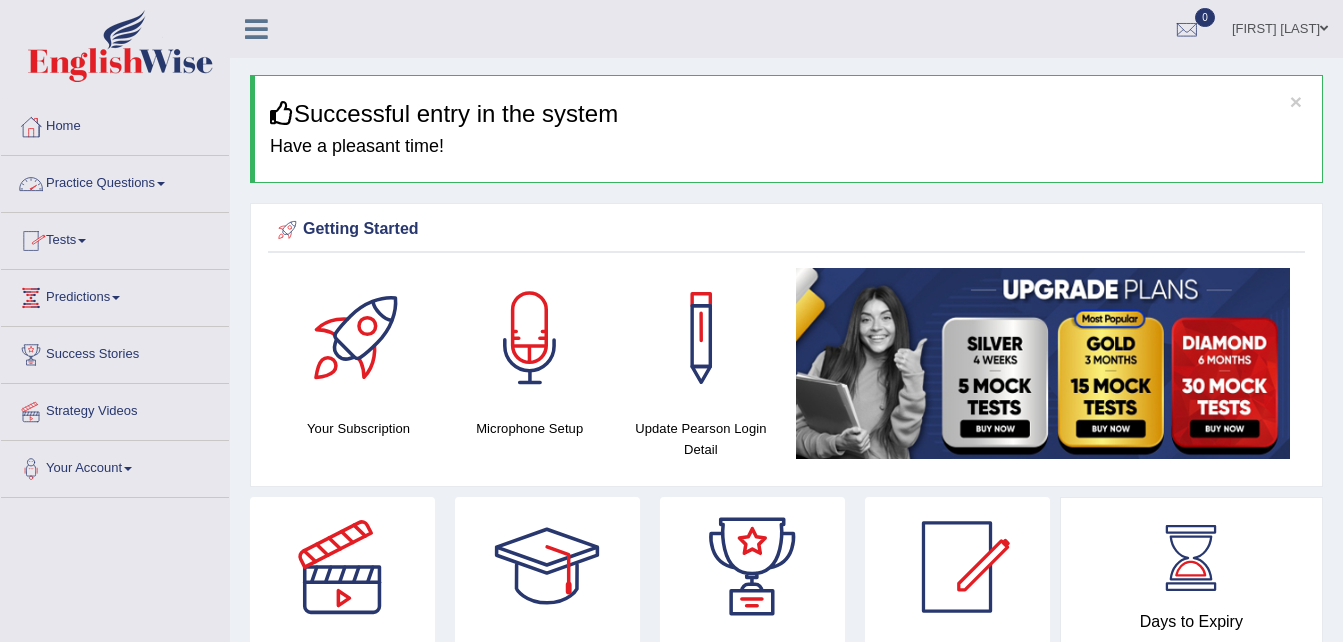 click at bounding box center [161, 184] 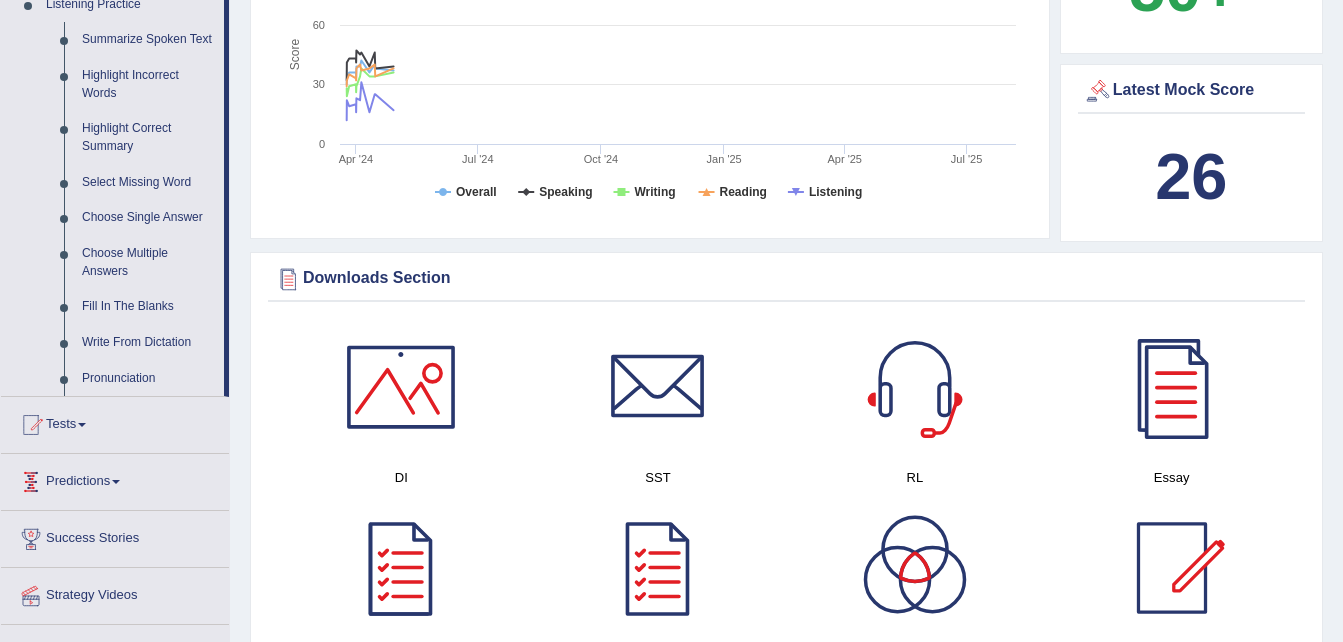scroll, scrollTop: 1100, scrollLeft: 0, axis: vertical 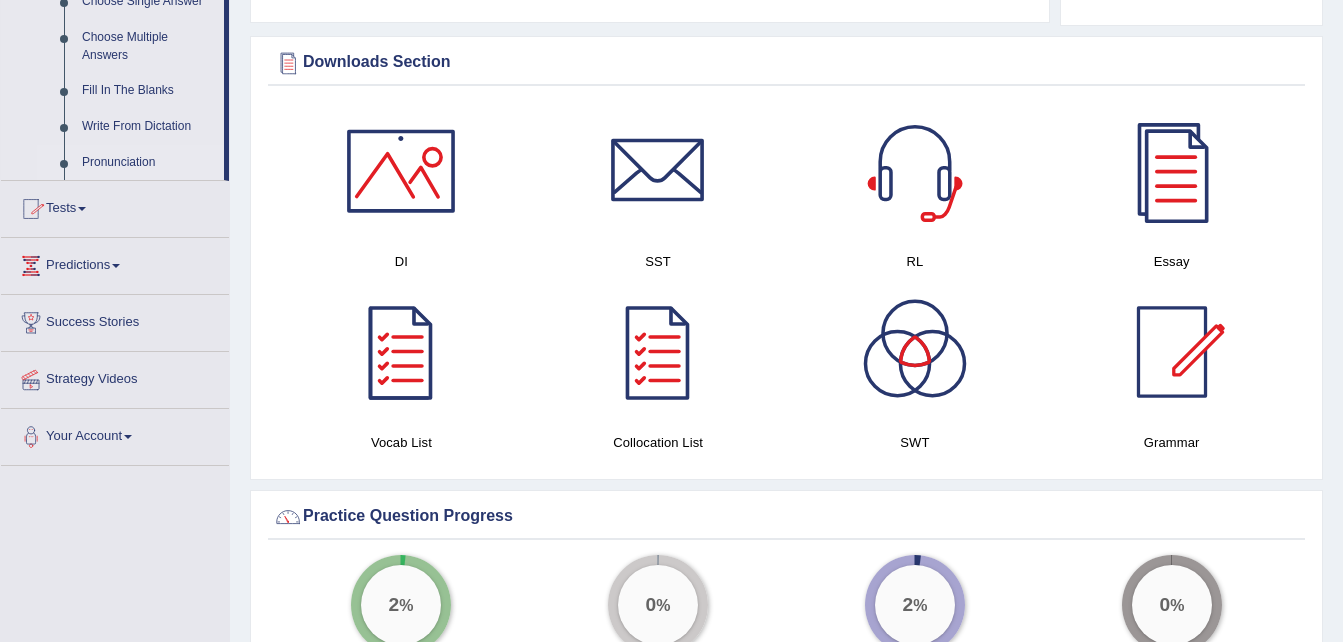 click on "Pronunciation" at bounding box center (148, 163) 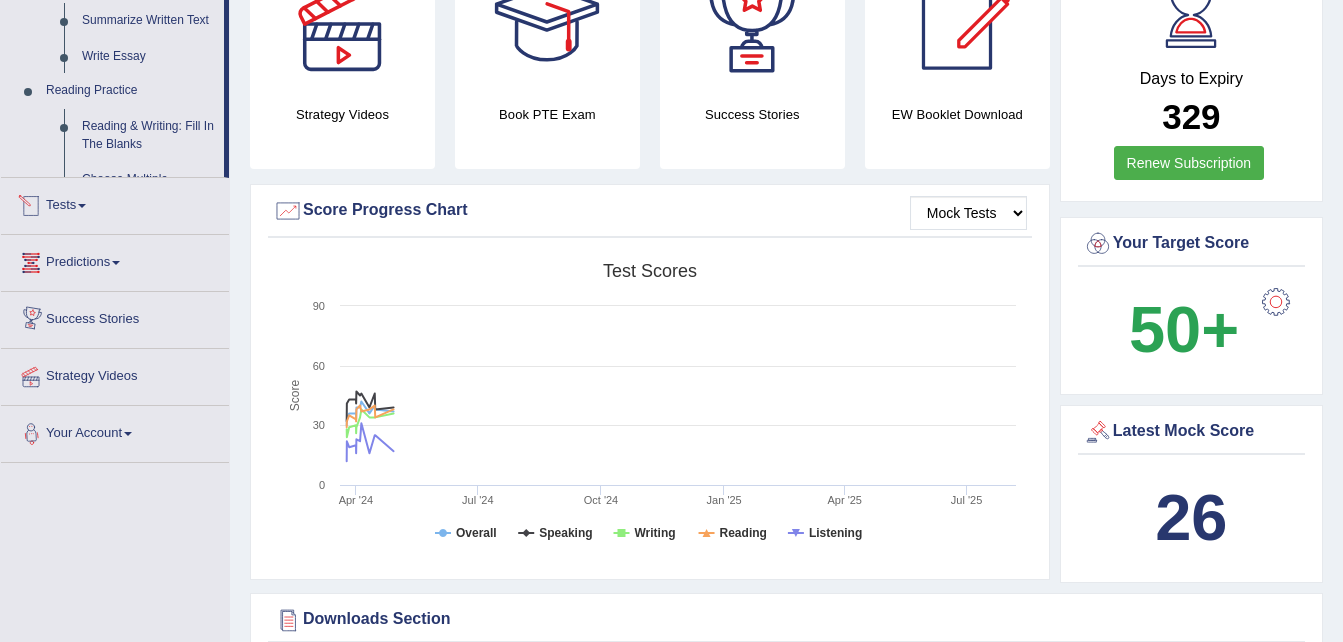 scroll, scrollTop: 789, scrollLeft: 0, axis: vertical 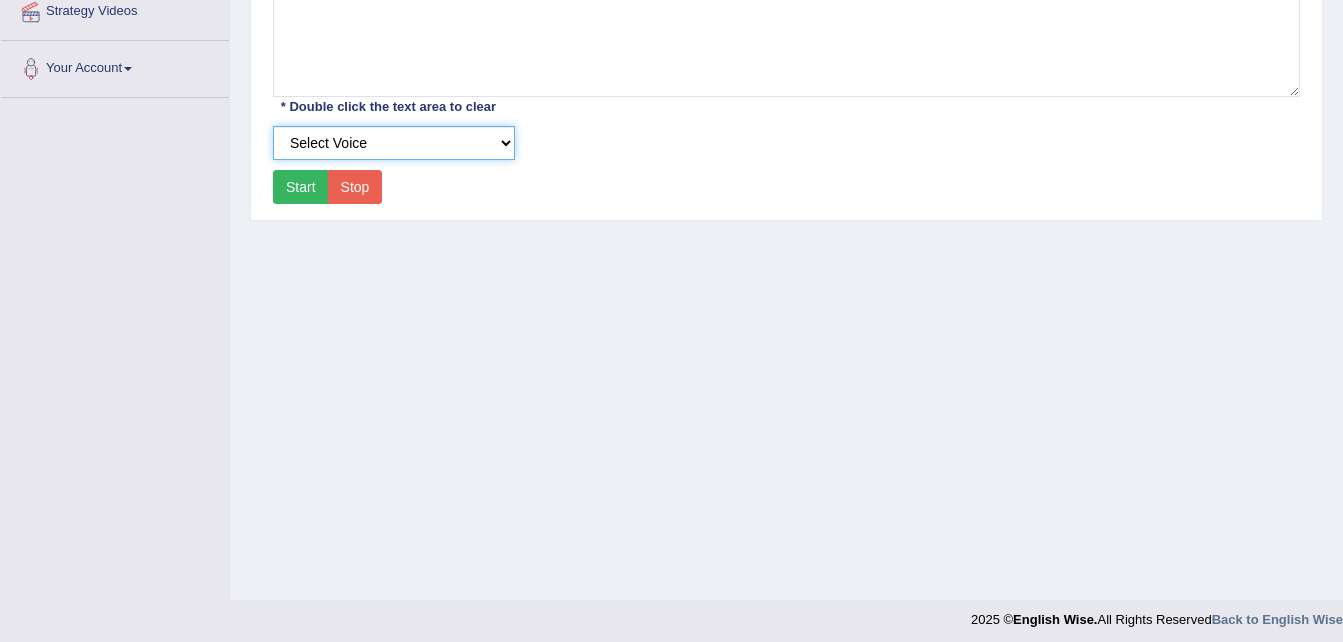 click on "Select Voice" at bounding box center [394, 143] 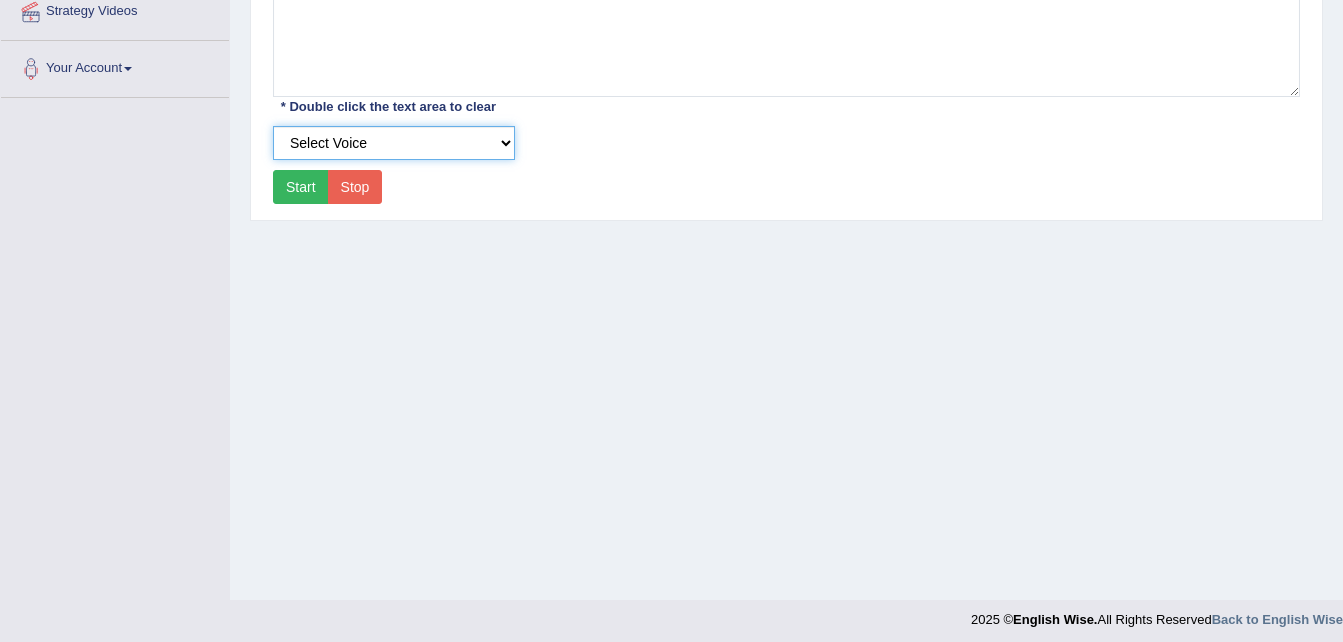 click on "Select Voice" at bounding box center (394, 143) 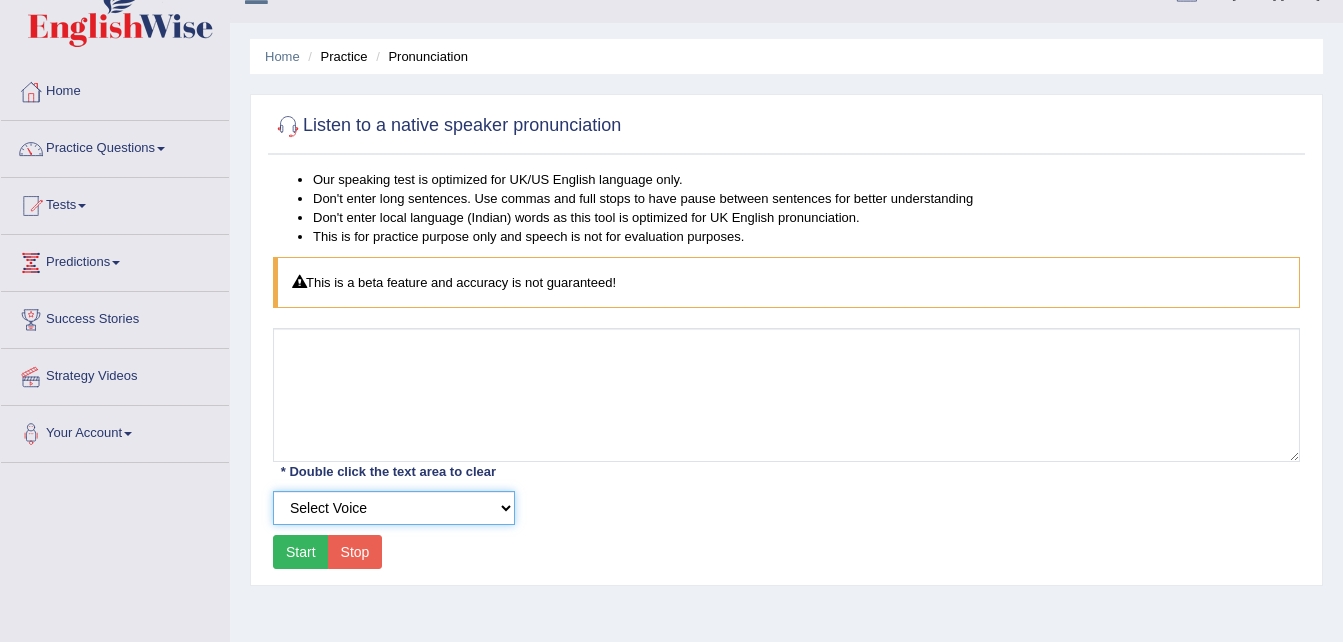 scroll, scrollTop: 0, scrollLeft: 0, axis: both 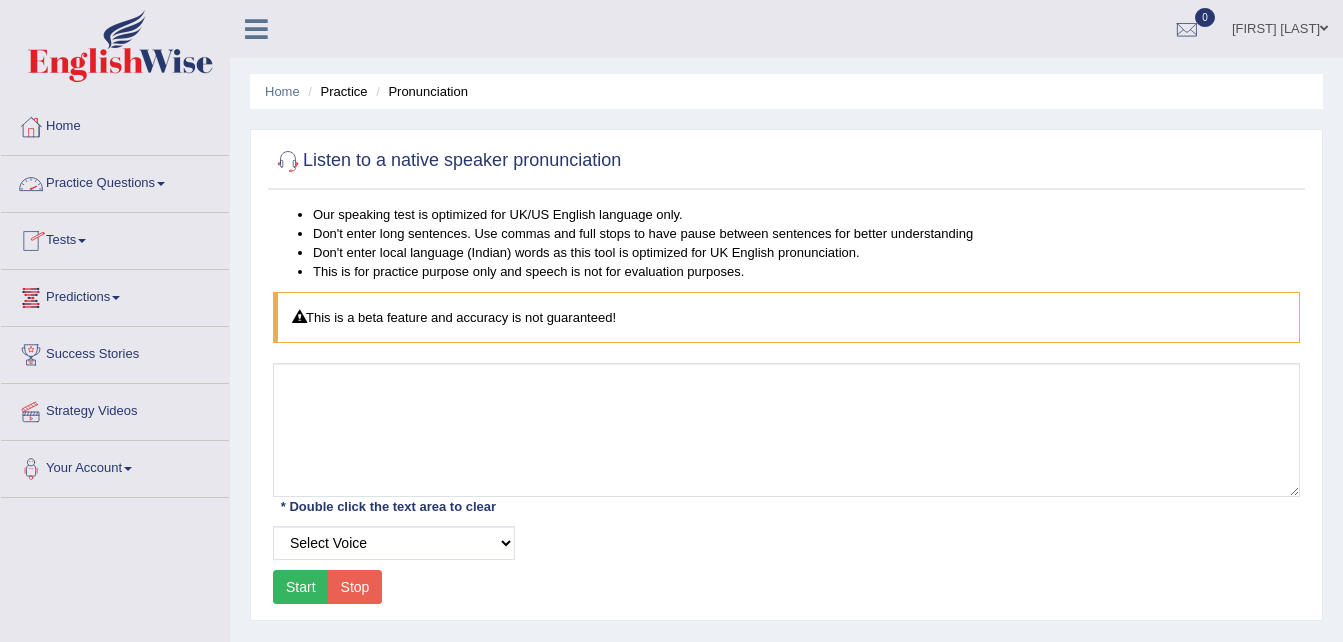 click on "Practice Questions" at bounding box center [115, 181] 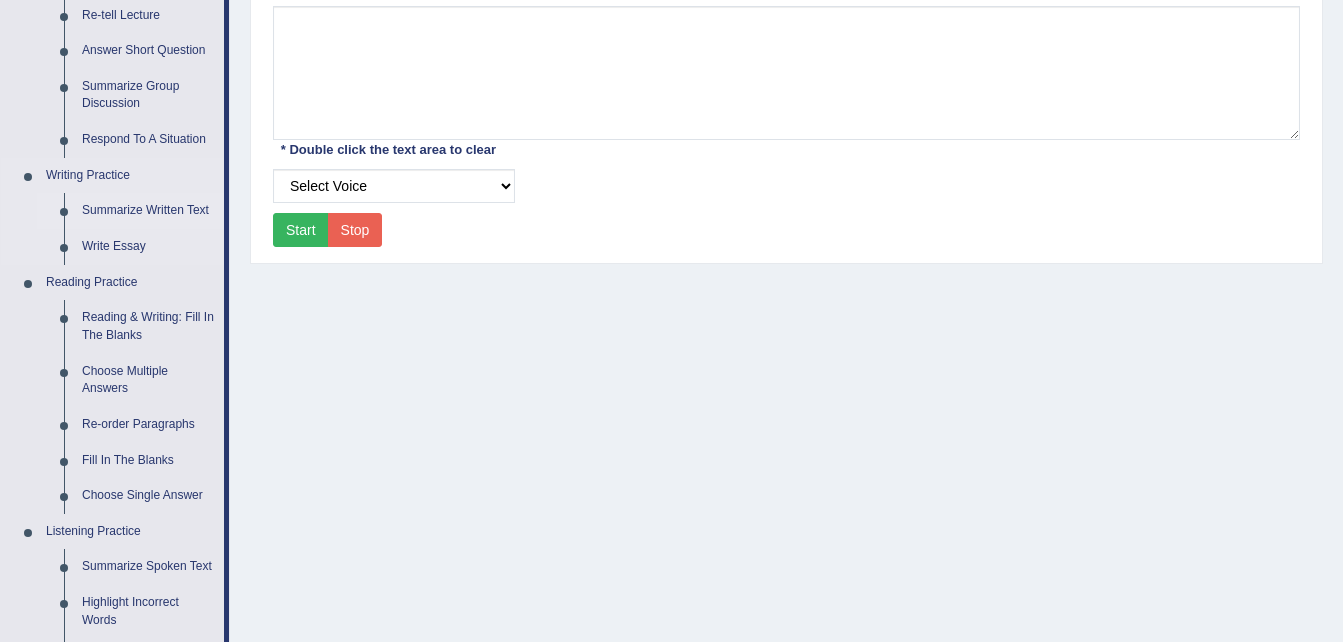 scroll, scrollTop: 400, scrollLeft: 0, axis: vertical 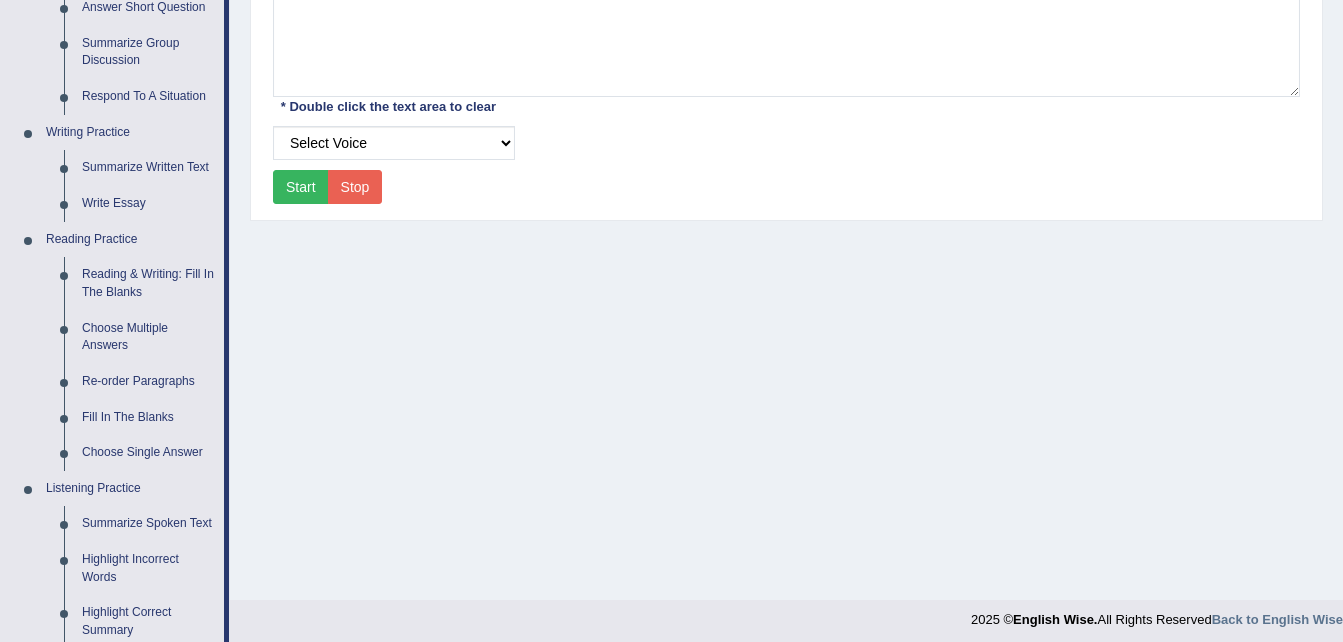click on "Toggle navigation
Home
Practice Questions   Speaking Practice Read Aloud
Repeat Sentence
Describe Image
Re-tell Lecture
Answer Short Question
Summarize Group Discussion
Respond To A Situation
Writing Practice  Summarize Written Text
Write Essay
Reading Practice  Reading & Writing: Fill In The Blanks
Choose Multiple Answers
Re-order Paragraphs
Fill In The Blanks
Choose Single Answer
Listening Practice  Summarize Spoken Text
Highlight Incorrect Words
Highlight Correct Summary
Select Missing Word
Choose Single Answer
Choose Multiple Answers
Fill In The Blanks
Write From Dictation
Pronunciation
Tests
Take Mock Test" at bounding box center (671, -79) 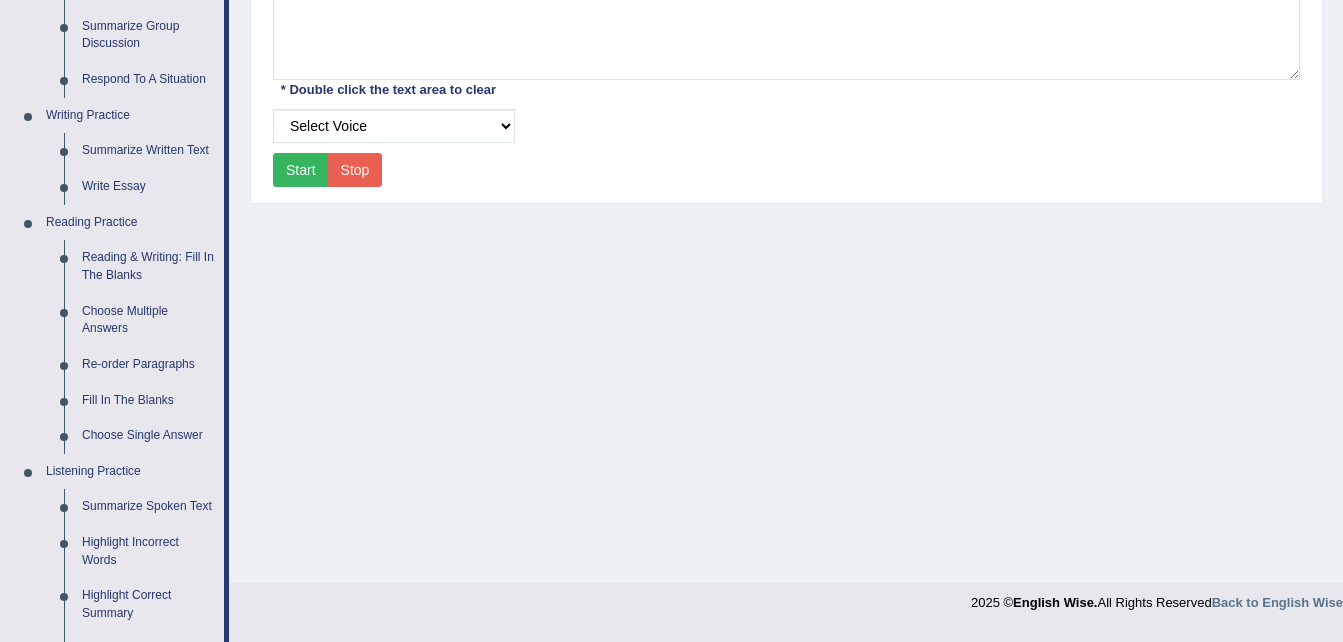 scroll, scrollTop: 100, scrollLeft: 0, axis: vertical 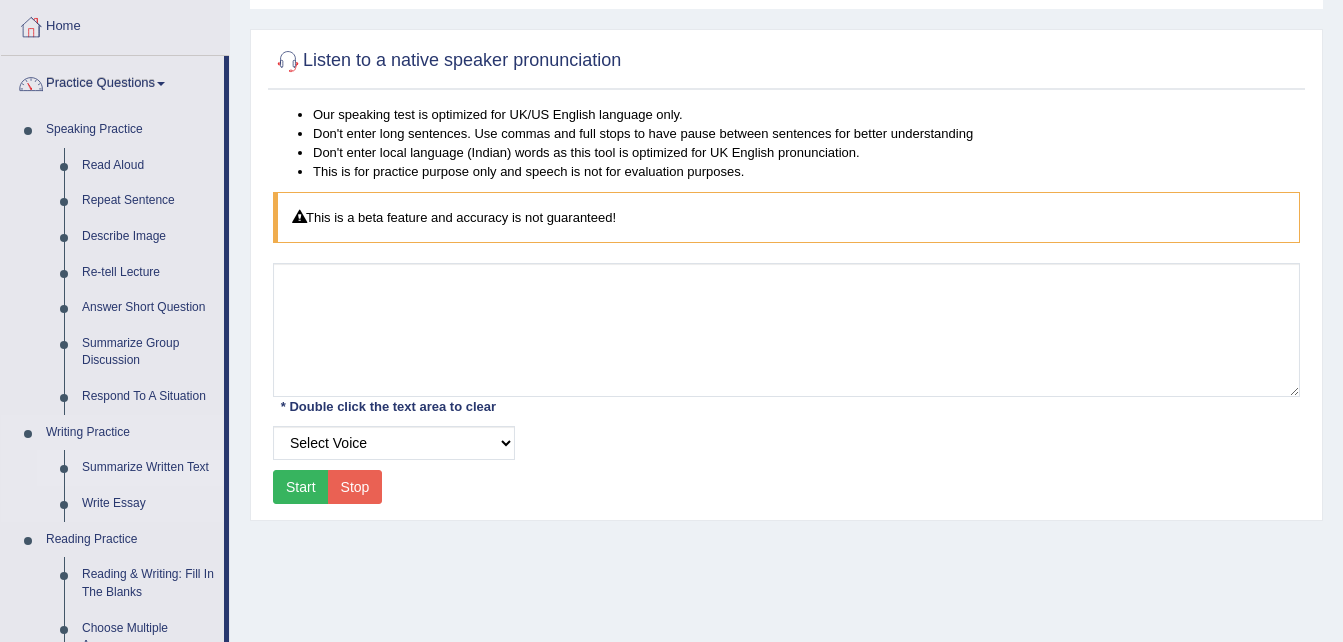 click on "Summarize Written Text" at bounding box center [148, 468] 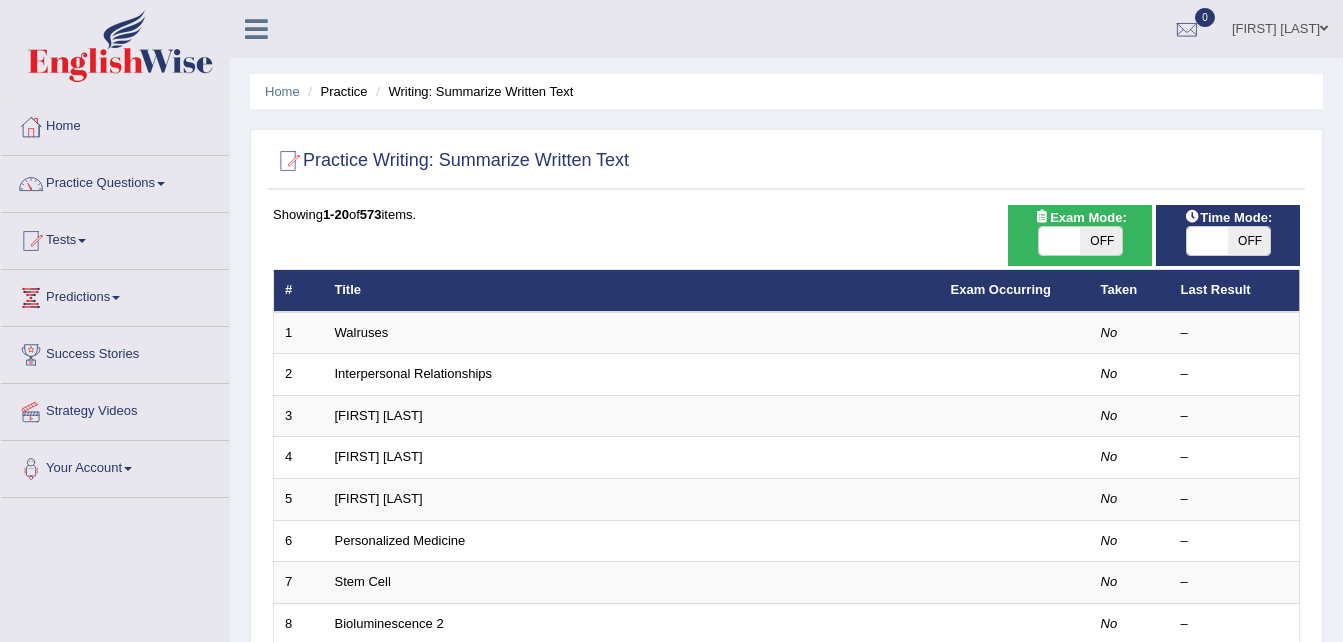 scroll, scrollTop: 0, scrollLeft: 0, axis: both 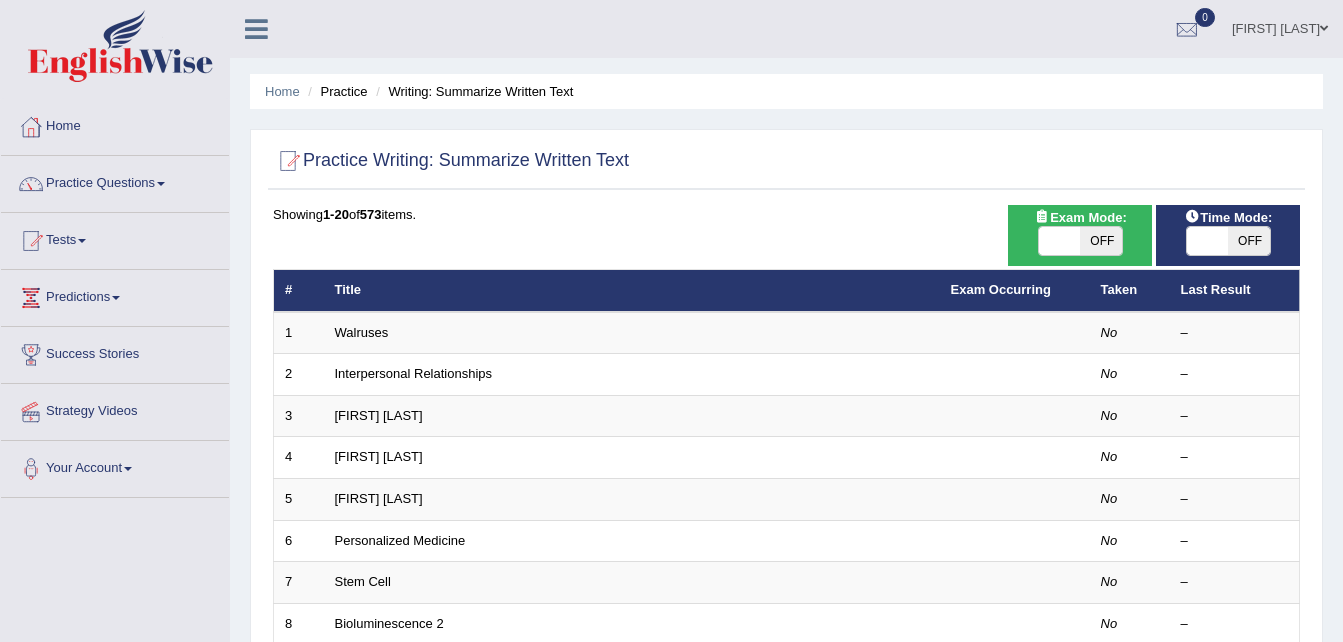 click on "OFF" at bounding box center [1101, 241] 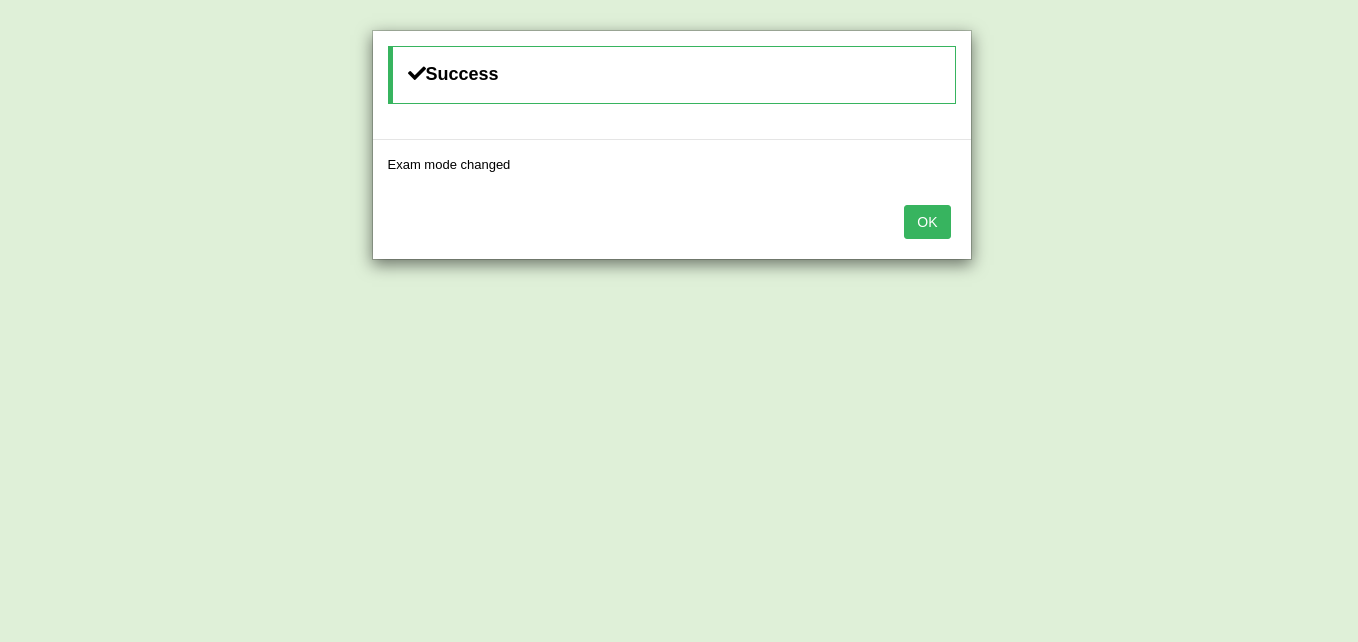 click on "Success Exam mode changed OK" at bounding box center (679, 321) 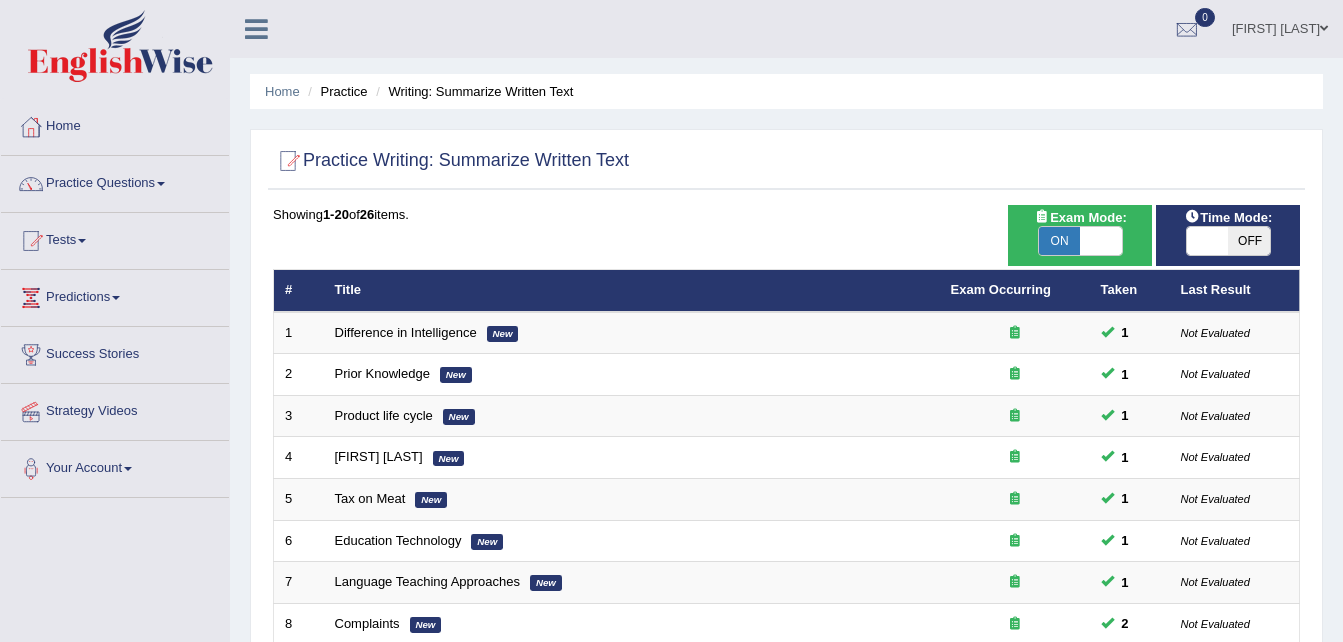 scroll, scrollTop: 0, scrollLeft: 0, axis: both 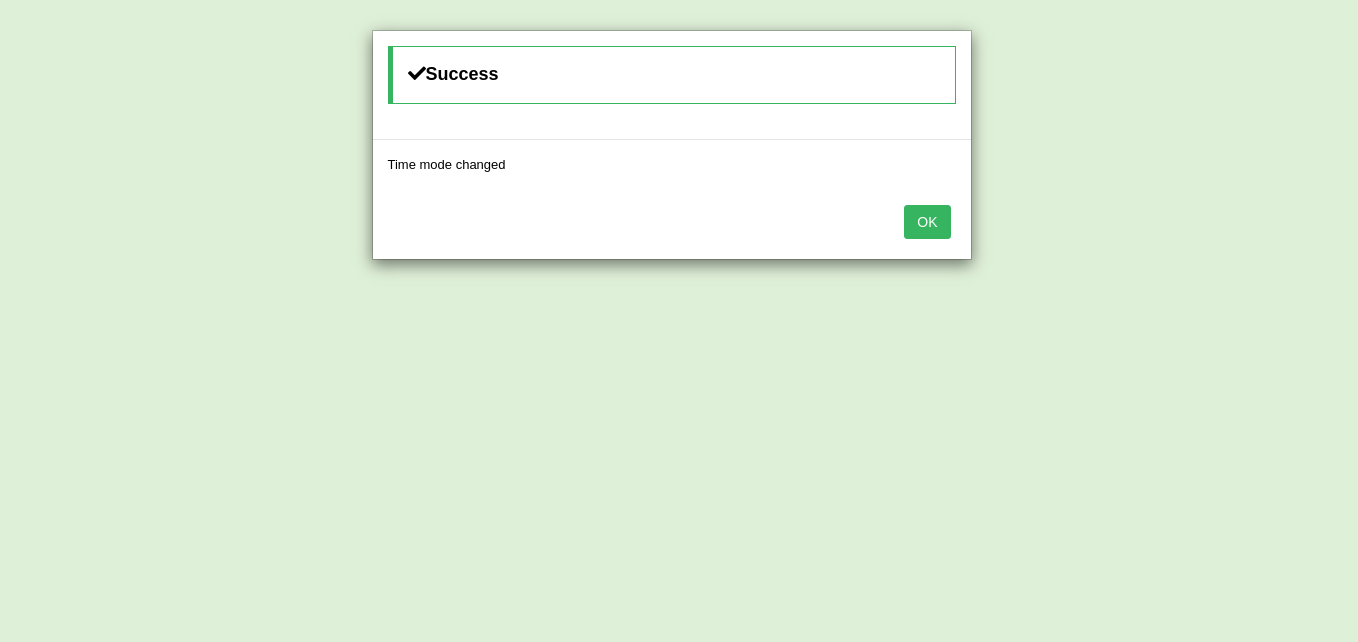 click on "OK" at bounding box center (927, 222) 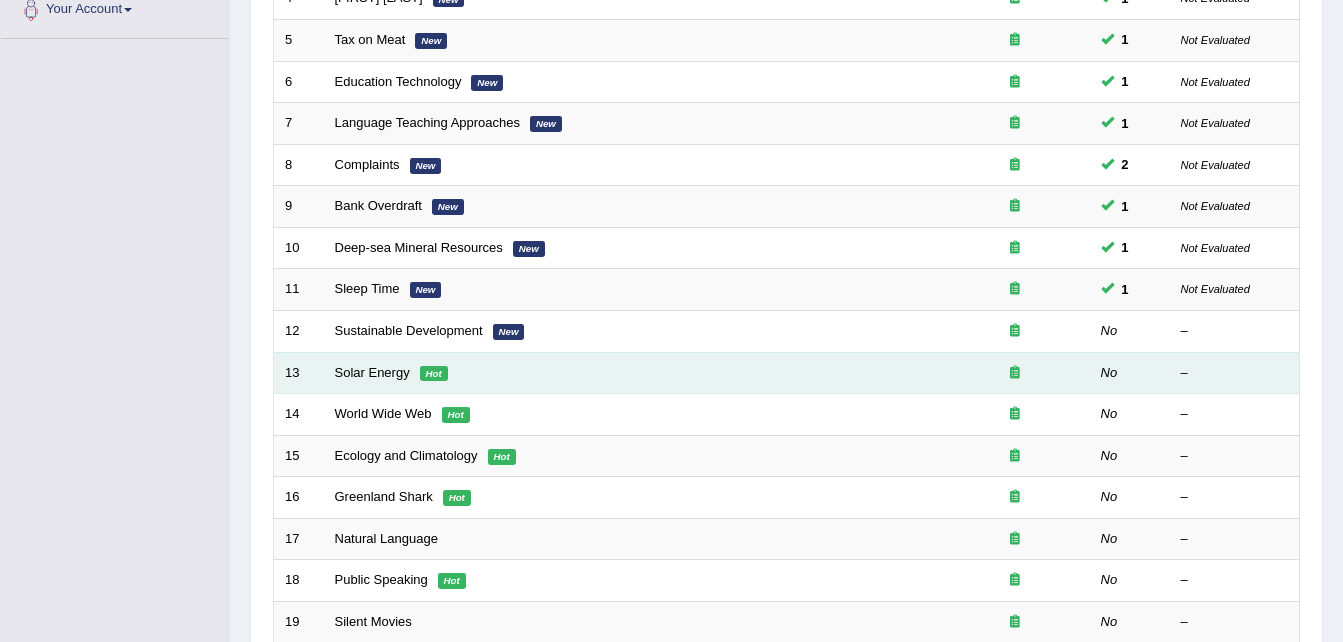 scroll, scrollTop: 500, scrollLeft: 0, axis: vertical 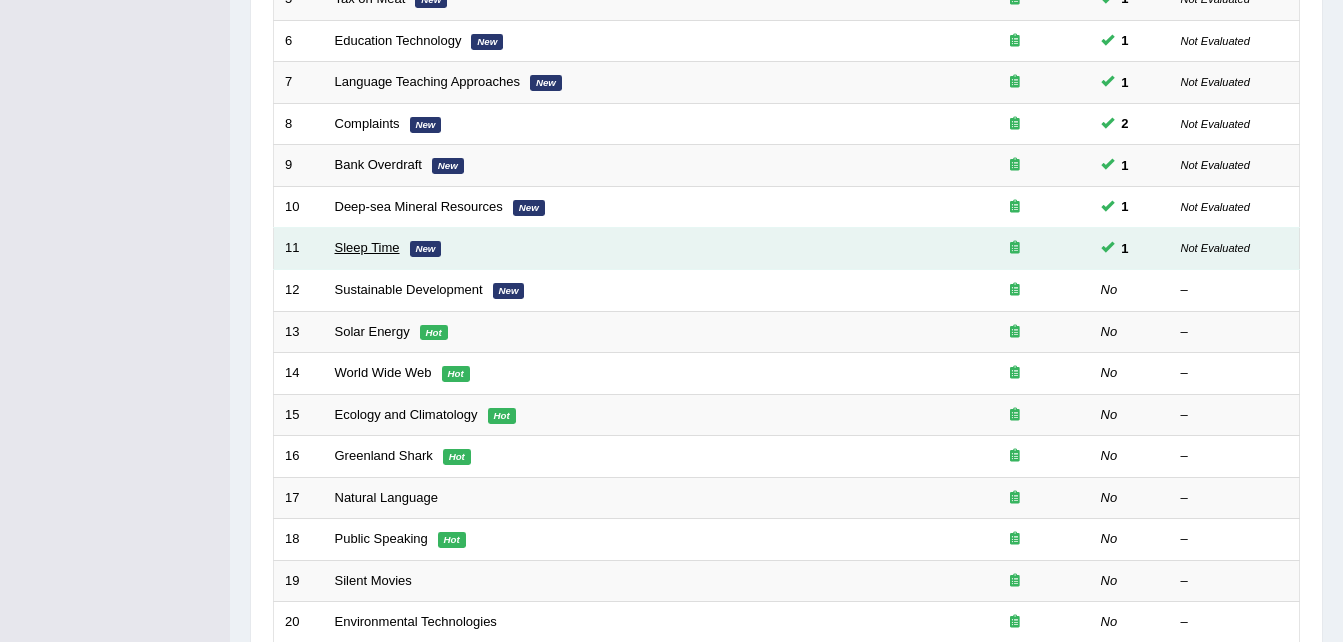 click on "Sleep Time" at bounding box center (367, 247) 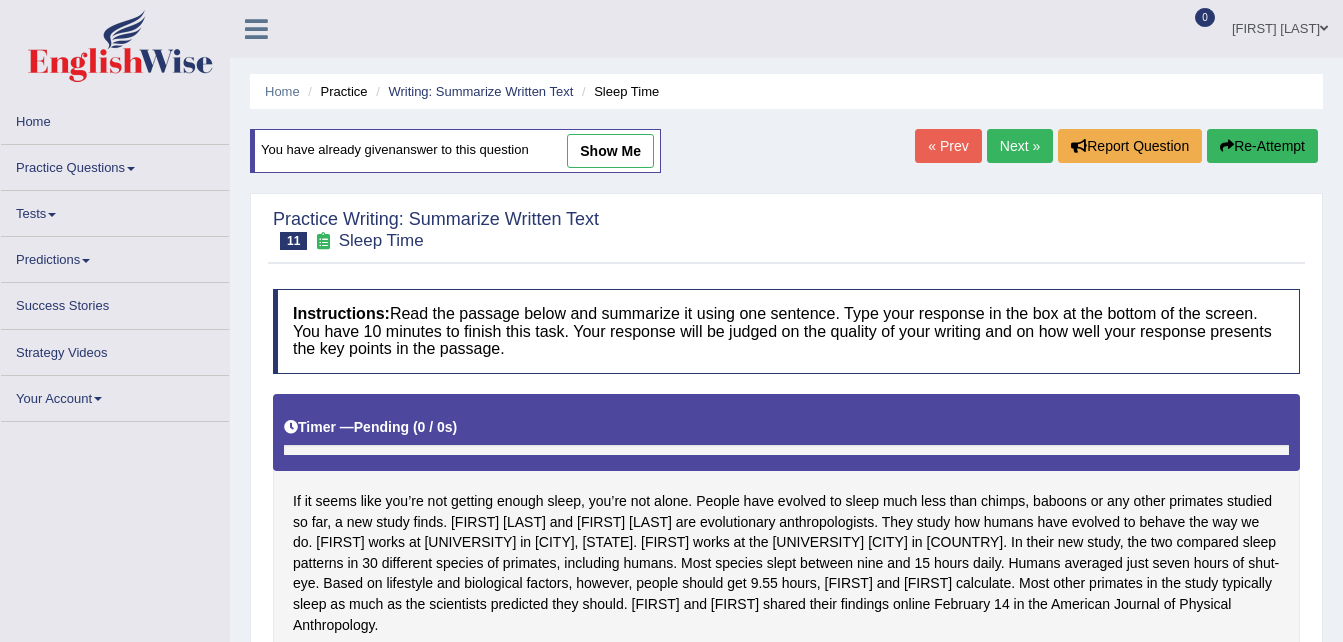 scroll, scrollTop: 0, scrollLeft: 0, axis: both 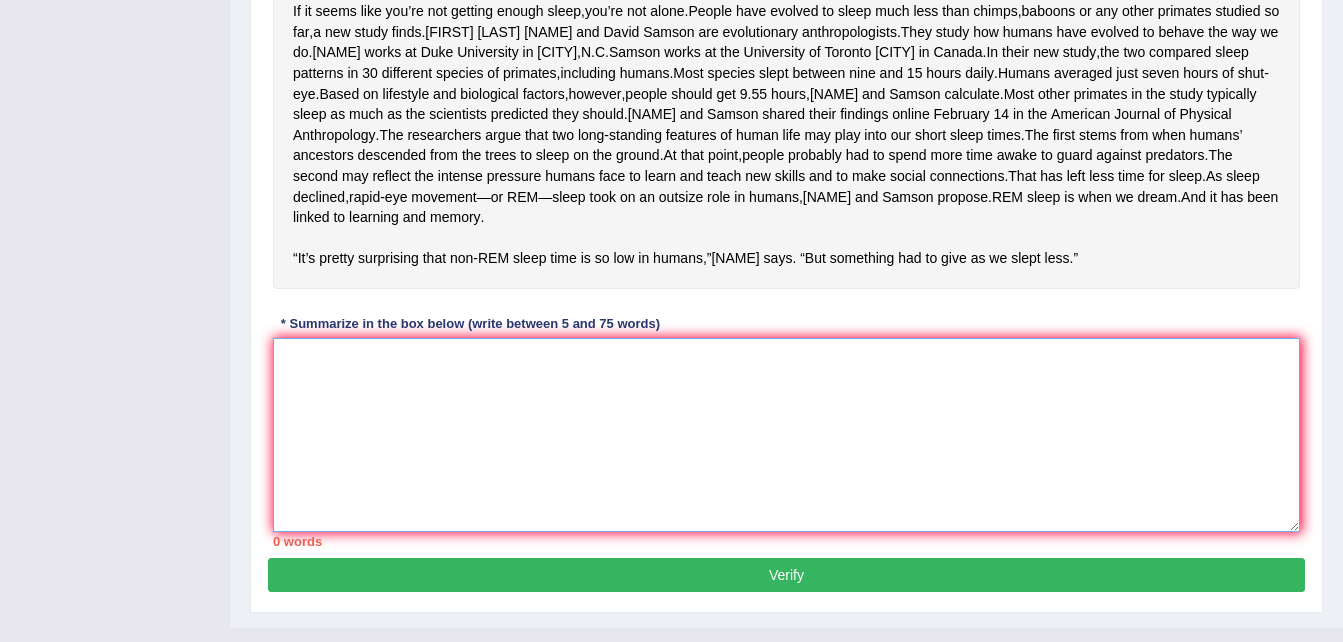click at bounding box center [786, 435] 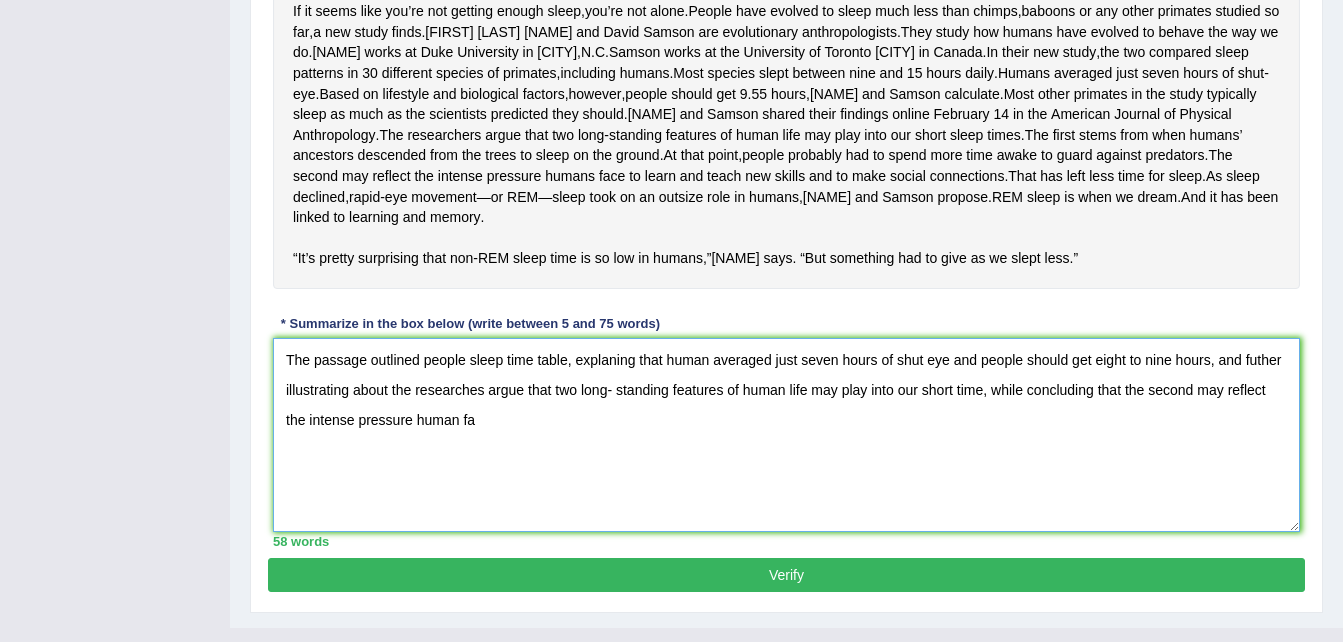 type on "The passage outlined people sleep time table, explaning that human averaged just seven hours of shut eye and people should get eight to nine hours, and futher illustrating about the researches argue that two long- standing features of human life may play into our short time, while concluding that the second may reflect the intense pressure human fa" 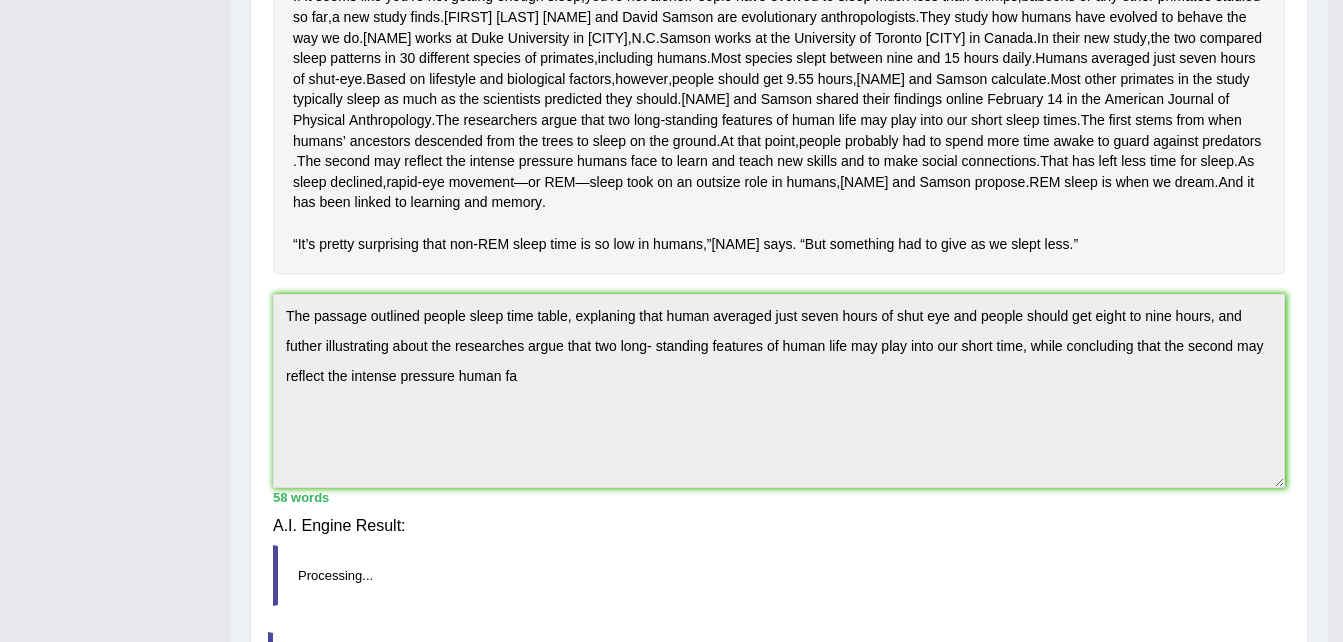 scroll, scrollTop: 485, scrollLeft: 0, axis: vertical 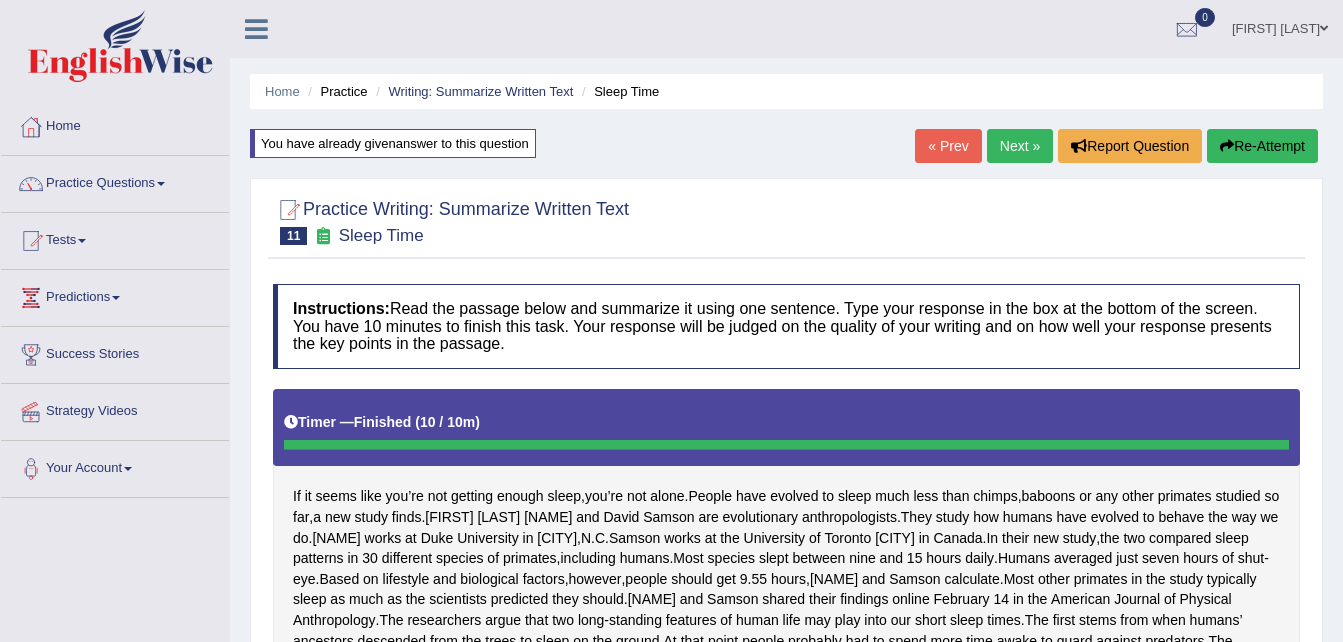 click on "Re-Attempt" at bounding box center (1262, 146) 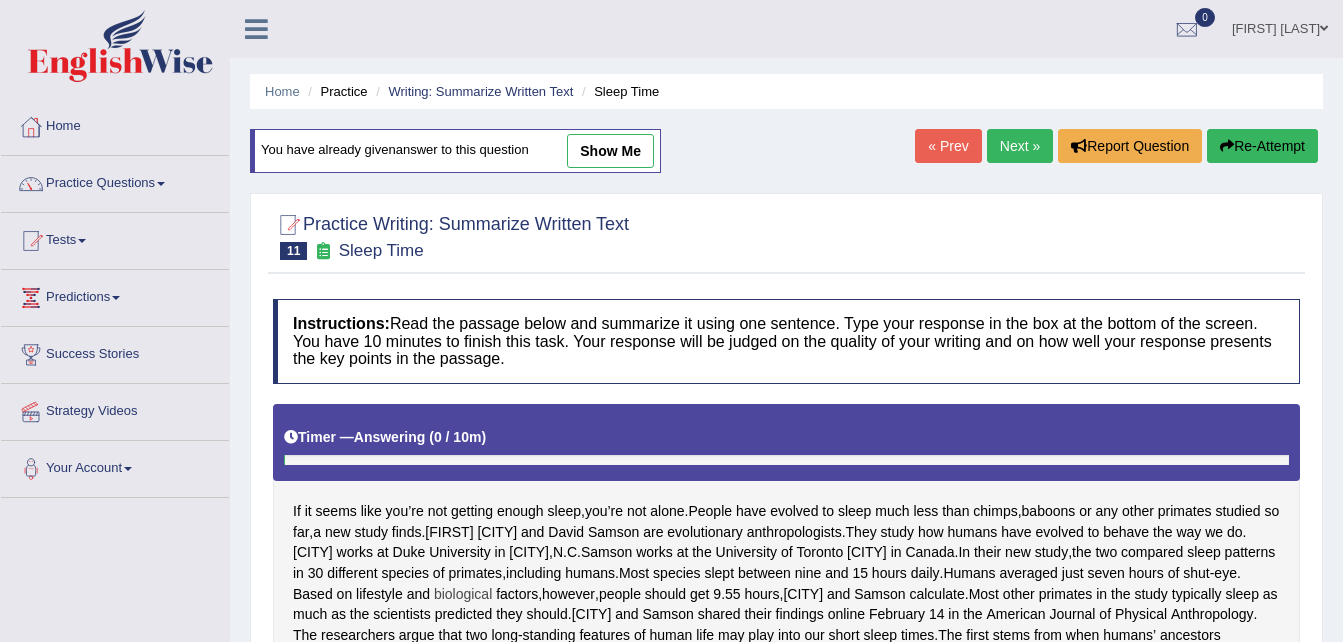 scroll, scrollTop: 0, scrollLeft: 0, axis: both 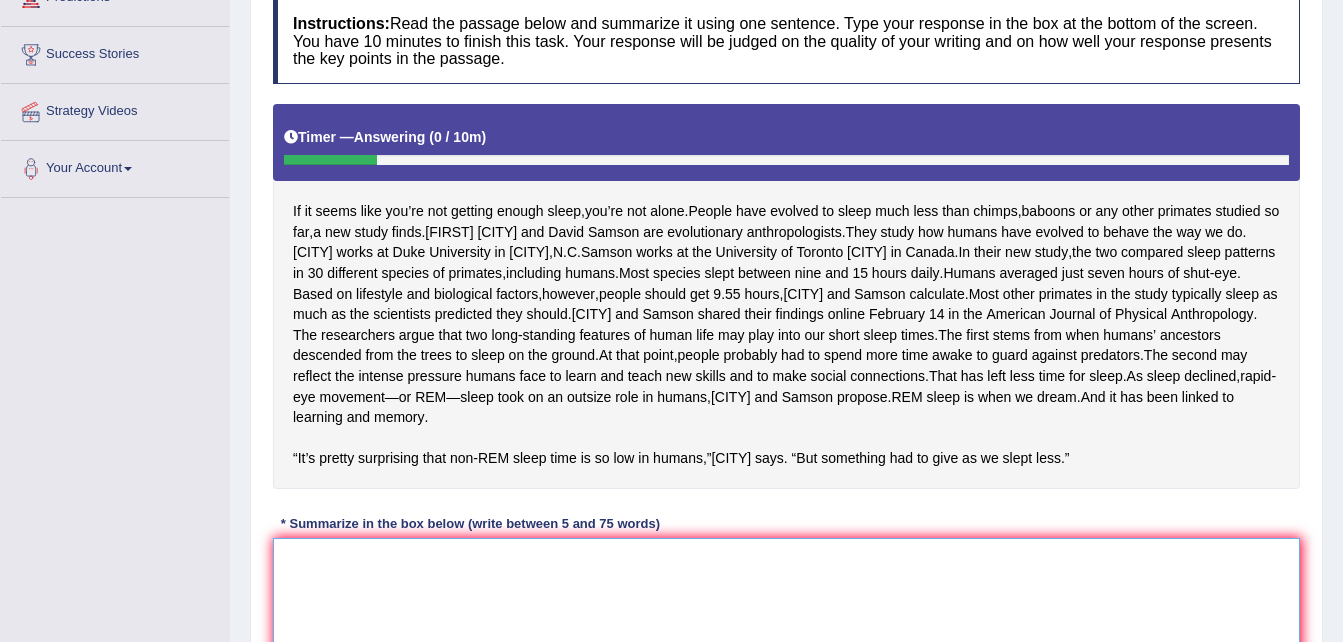 click at bounding box center [786, 635] 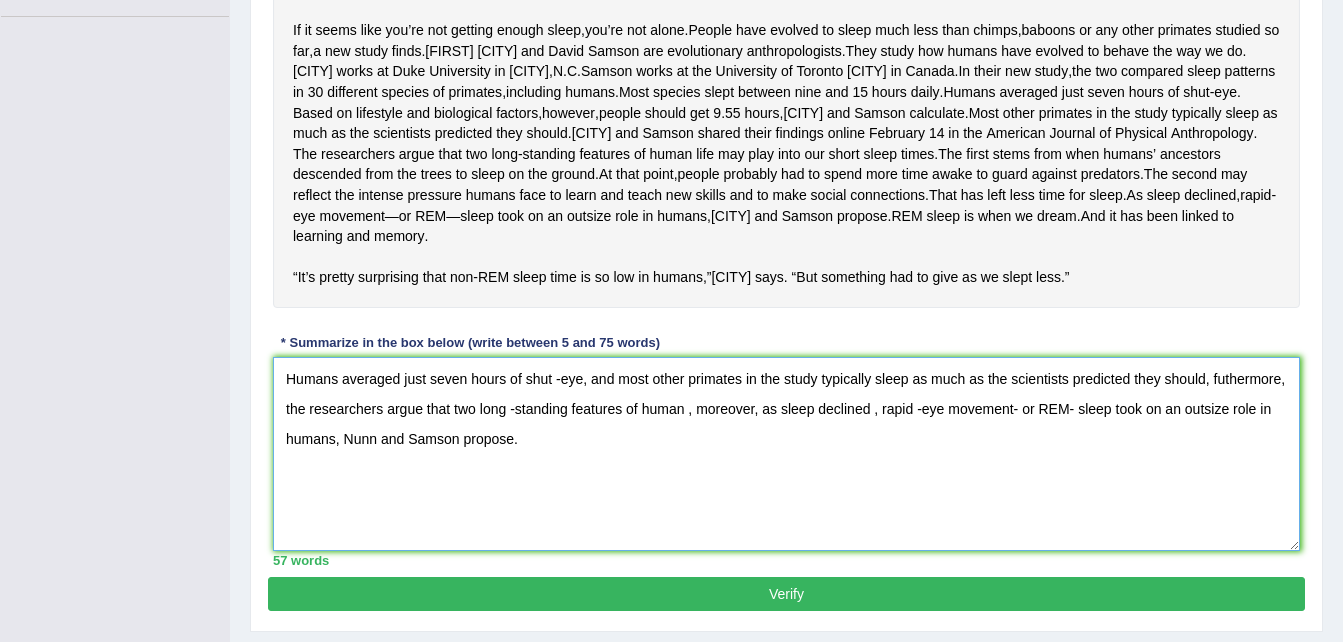 scroll, scrollTop: 549, scrollLeft: 0, axis: vertical 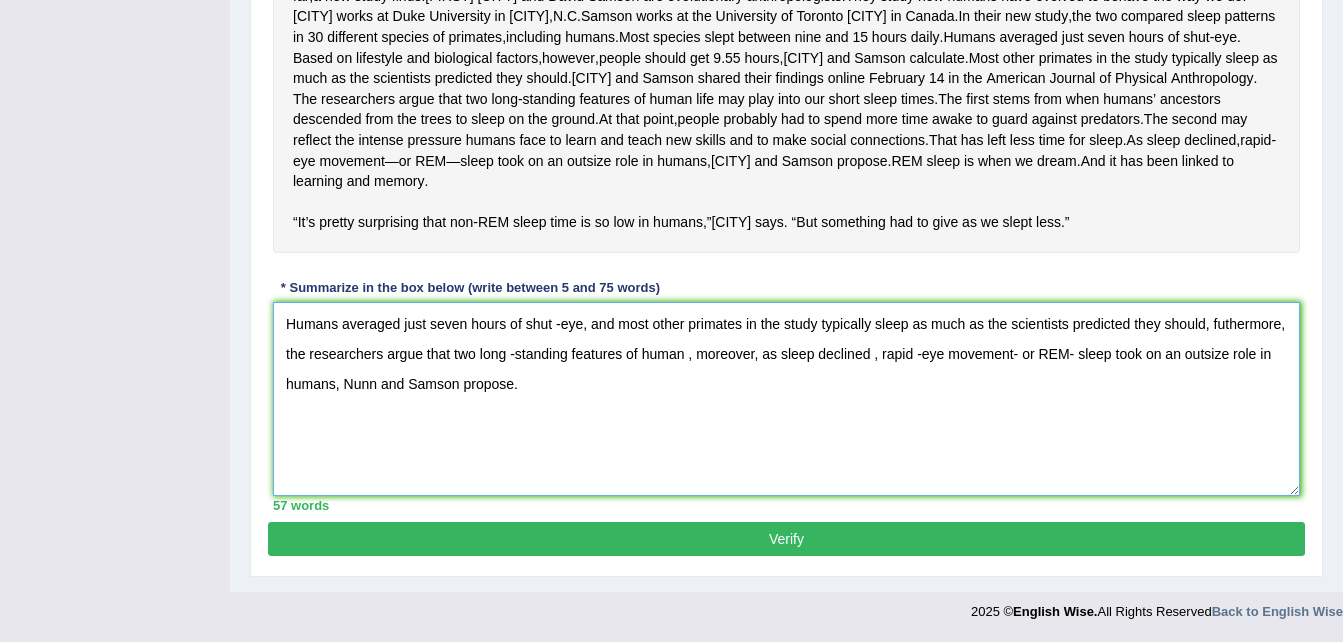 type on "Humans averaged just seven hours of shut -eye, and most other primates in the study typically sleep as much as the scientists predicted they should, futhermore, the researchers argue that two long -standing features of human , moreover, as sleep declined , rapid -eye movement- or REM- sleep took on an outsize role in humans, Nunn and Samson propose." 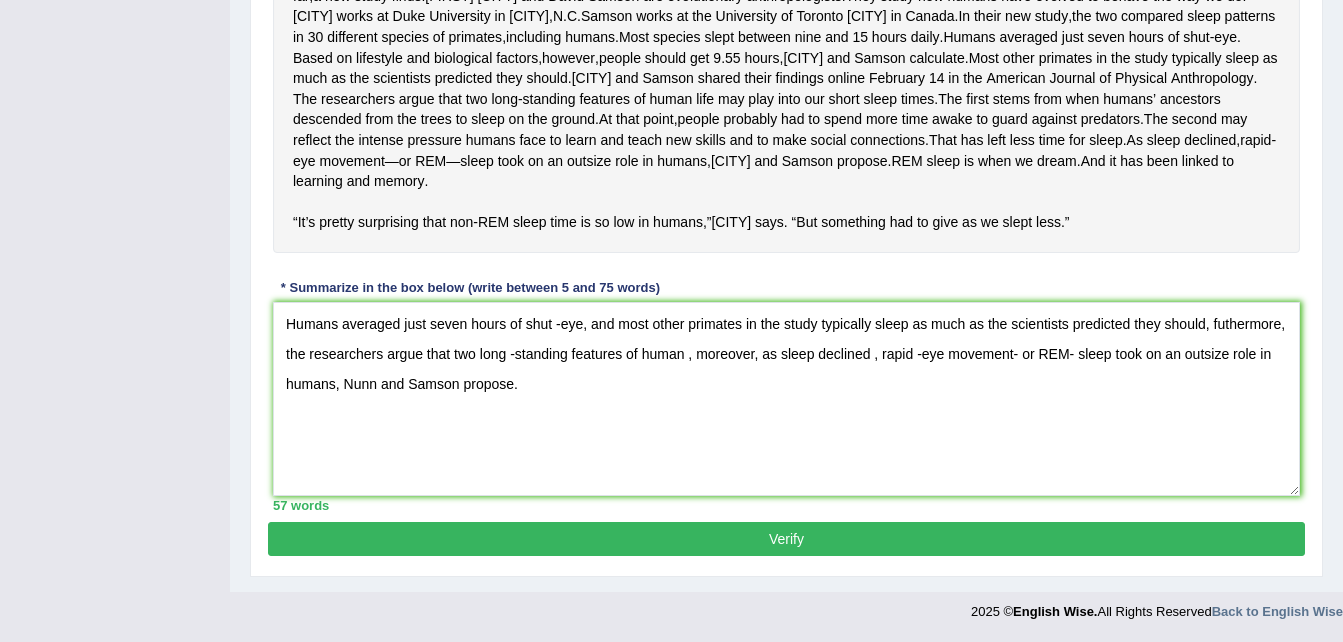 click on "Verify" at bounding box center (786, 539) 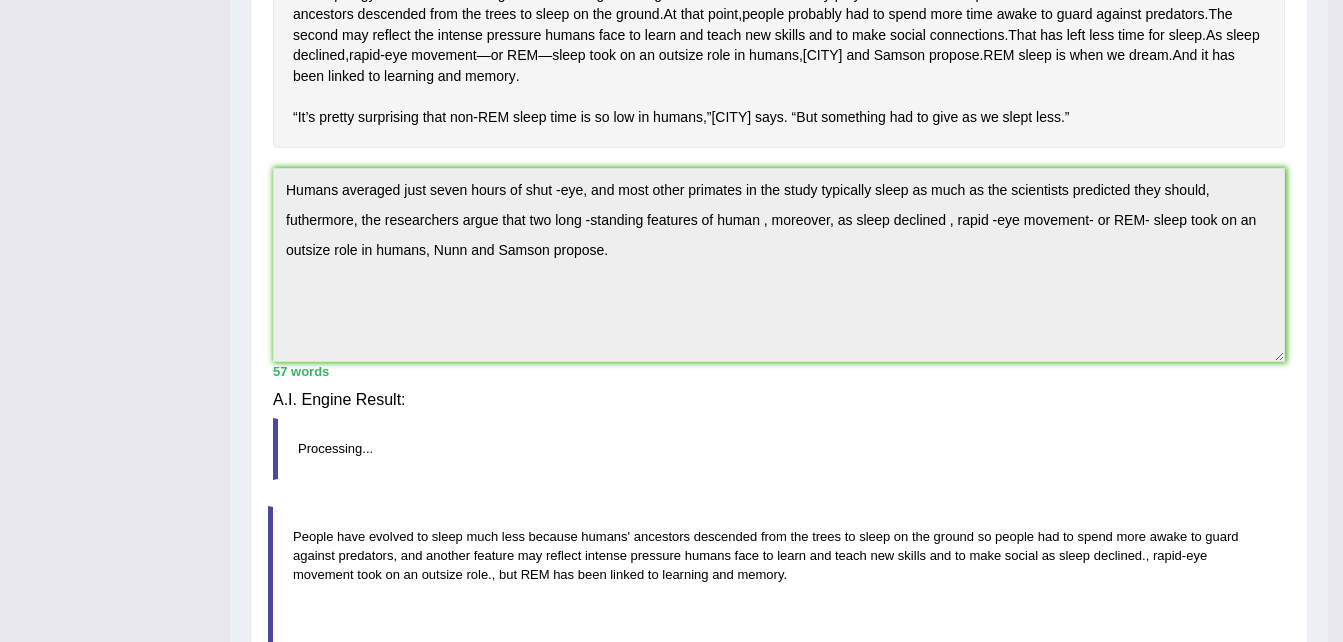 scroll, scrollTop: 457, scrollLeft: 0, axis: vertical 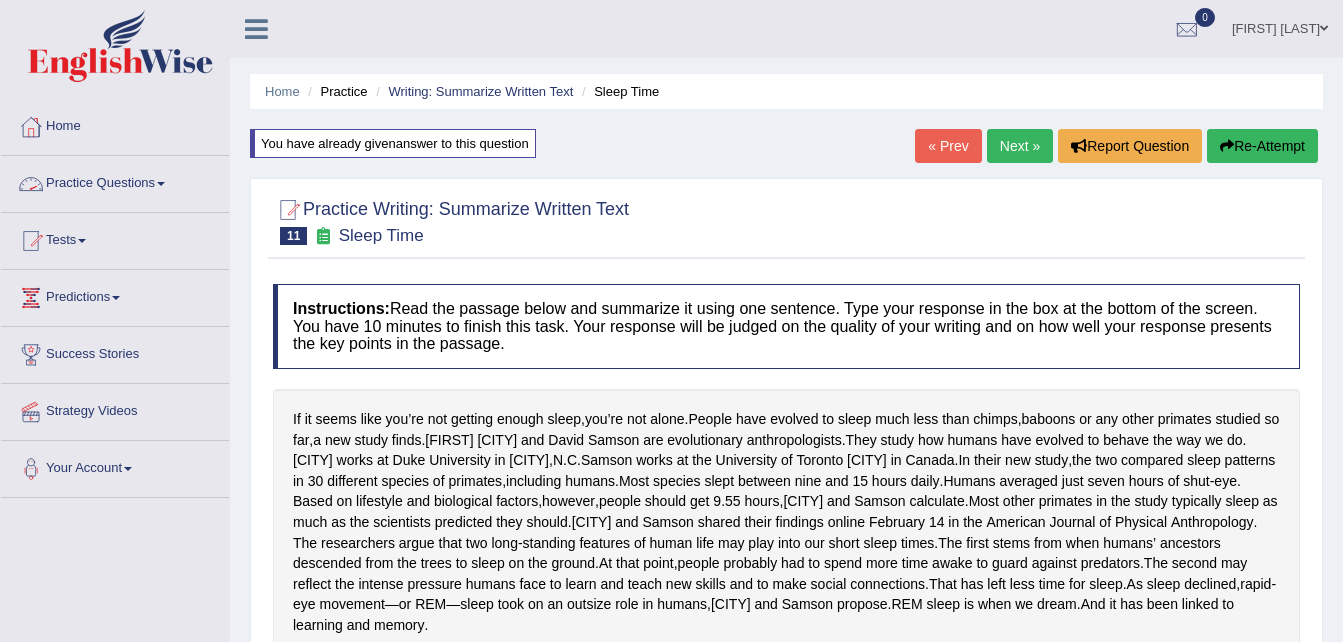 click at bounding box center [161, 184] 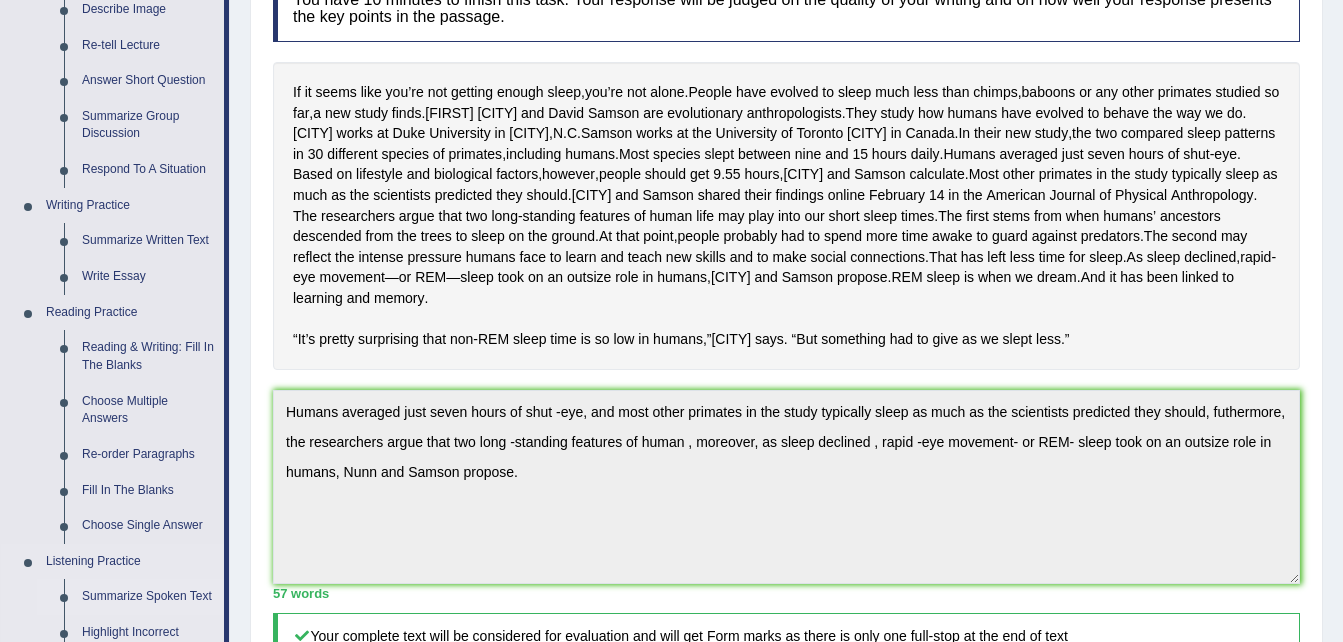scroll, scrollTop: 300, scrollLeft: 0, axis: vertical 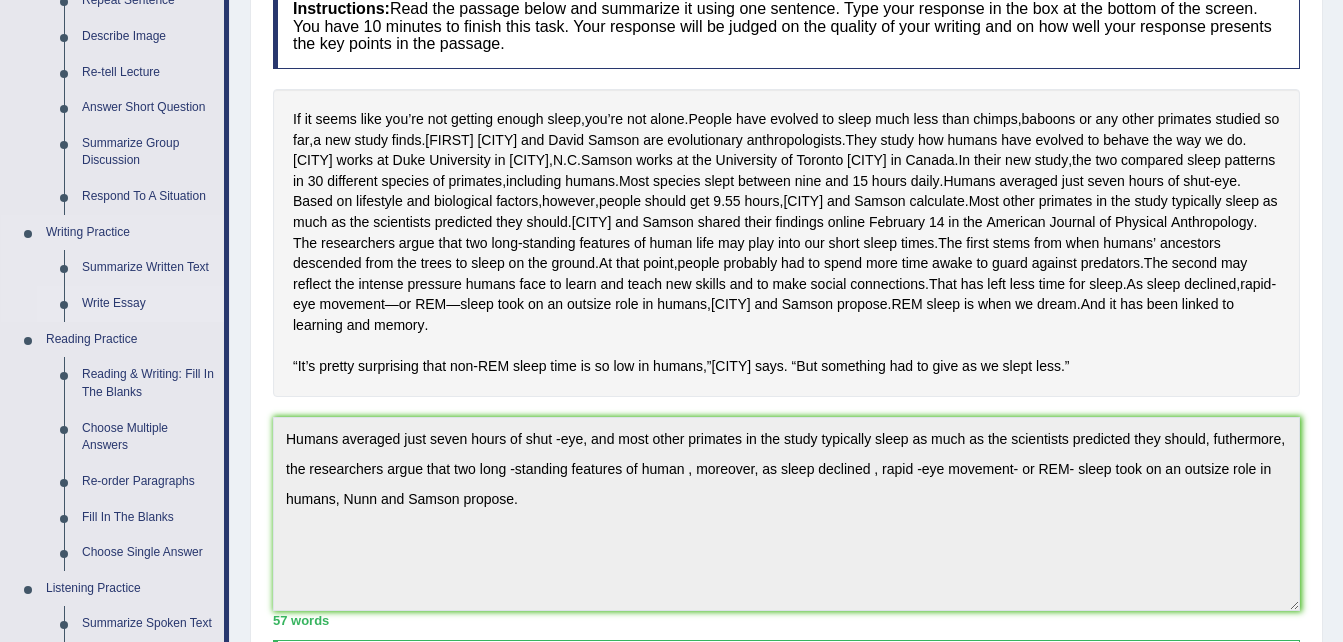 click on "Write Essay" at bounding box center (148, 304) 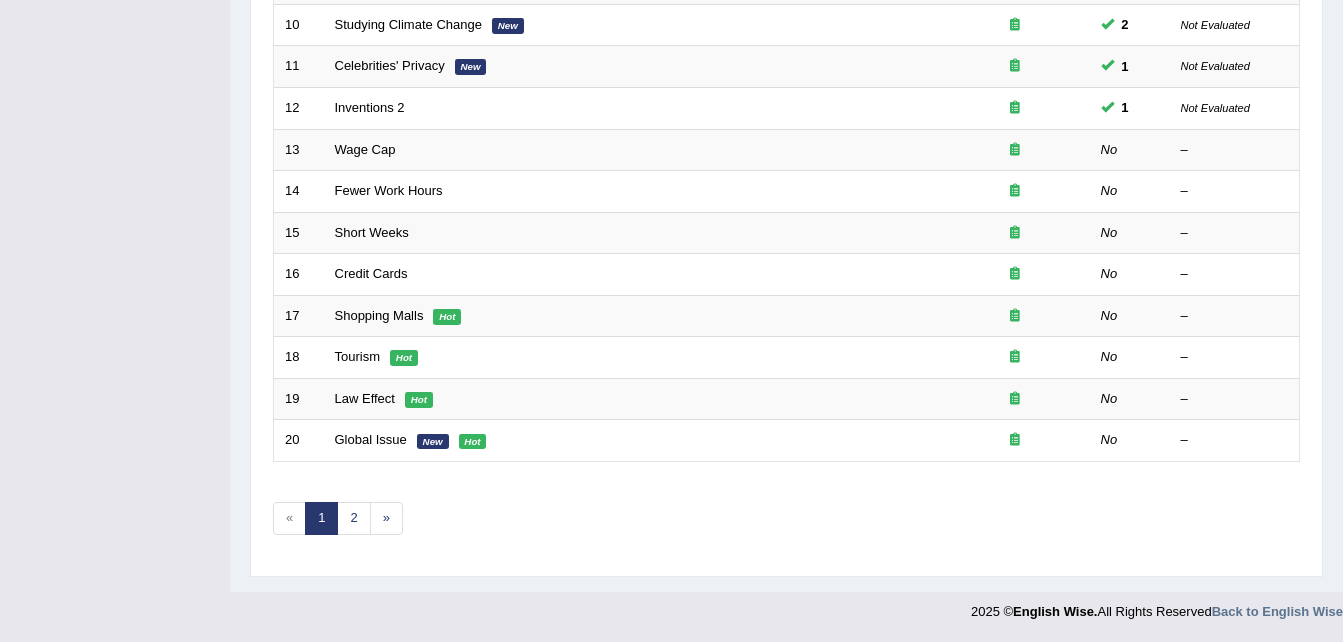 scroll, scrollTop: 682, scrollLeft: 0, axis: vertical 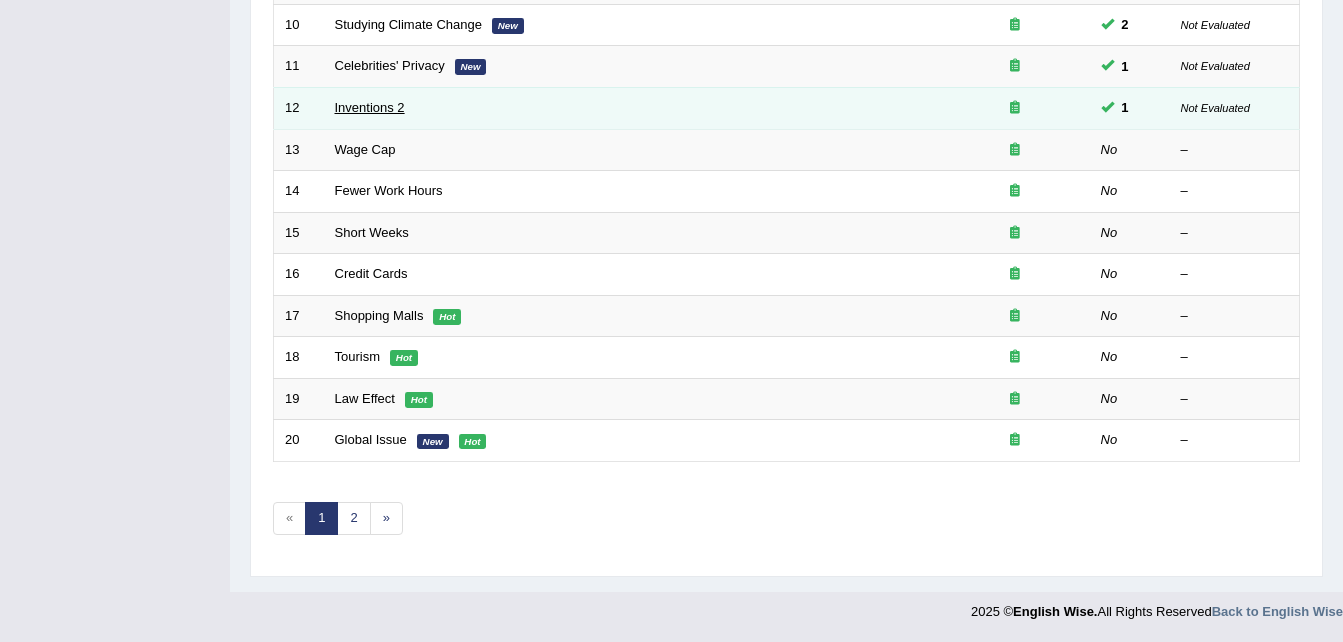 click on "Inventions 2" at bounding box center [370, 107] 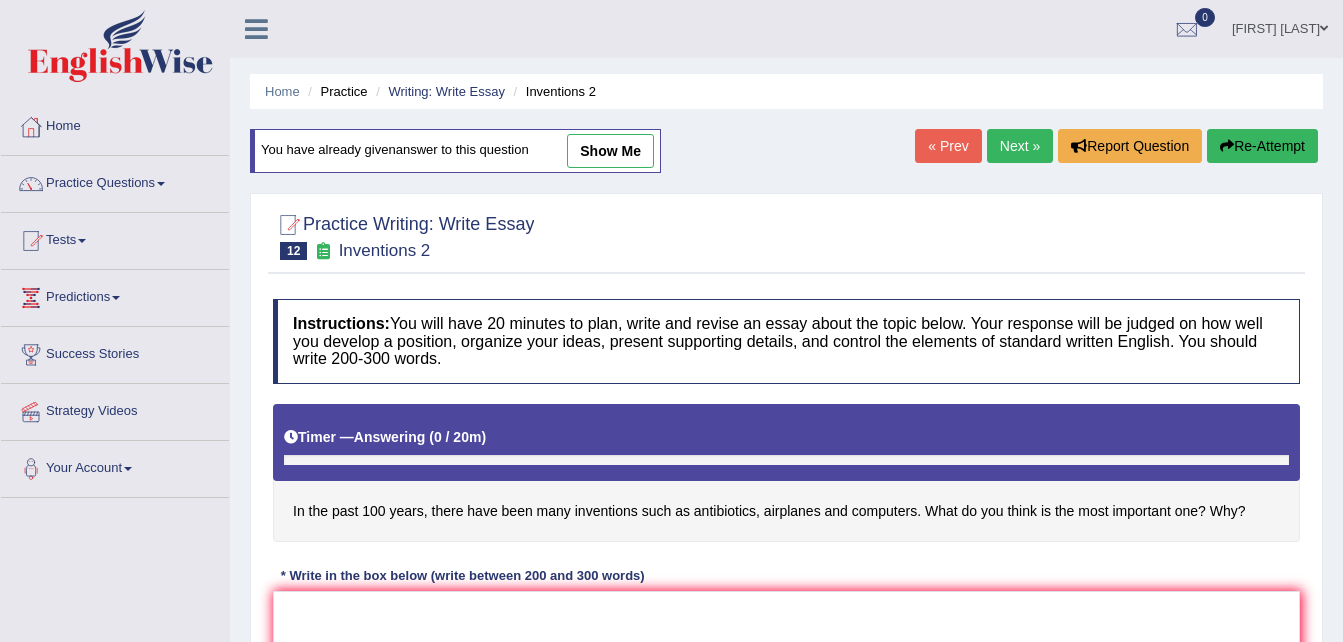 scroll, scrollTop: 0, scrollLeft: 0, axis: both 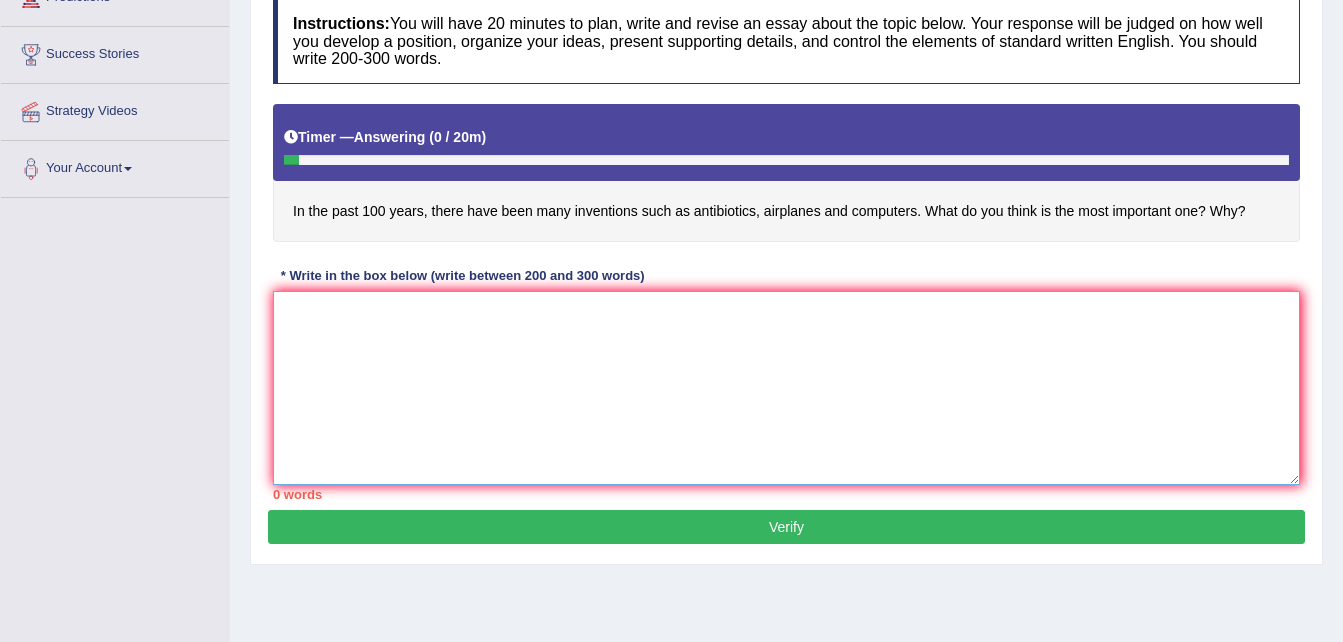 click at bounding box center [786, 388] 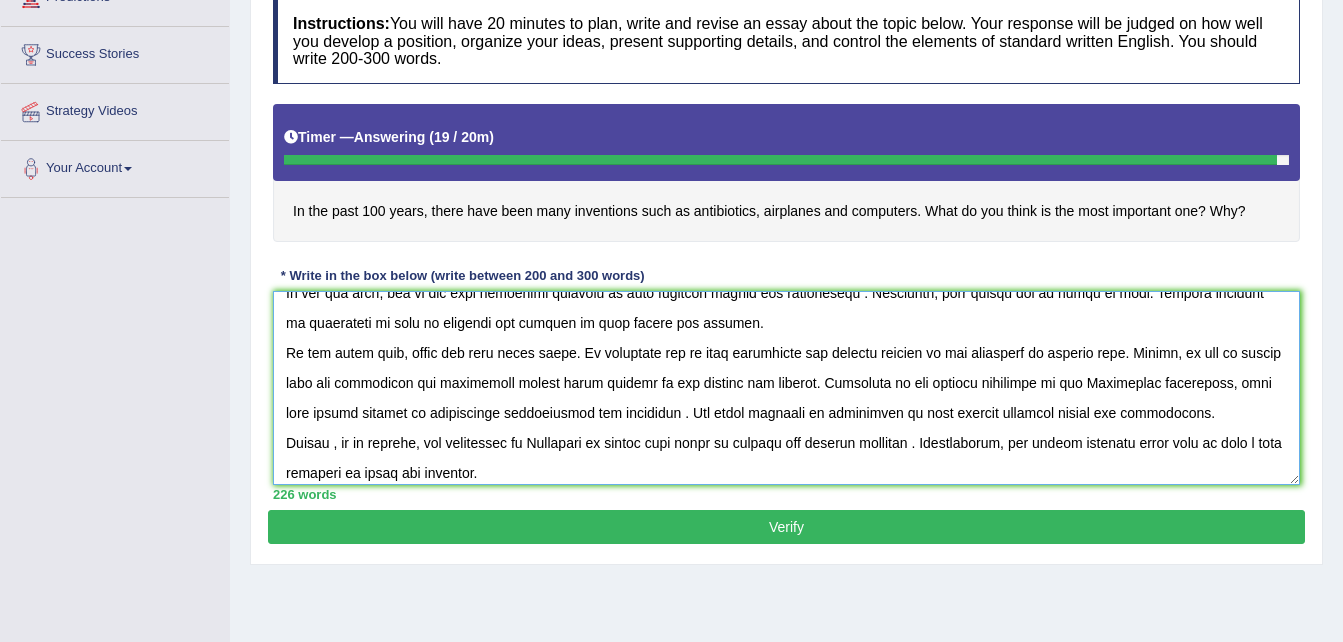scroll, scrollTop: 0, scrollLeft: 0, axis: both 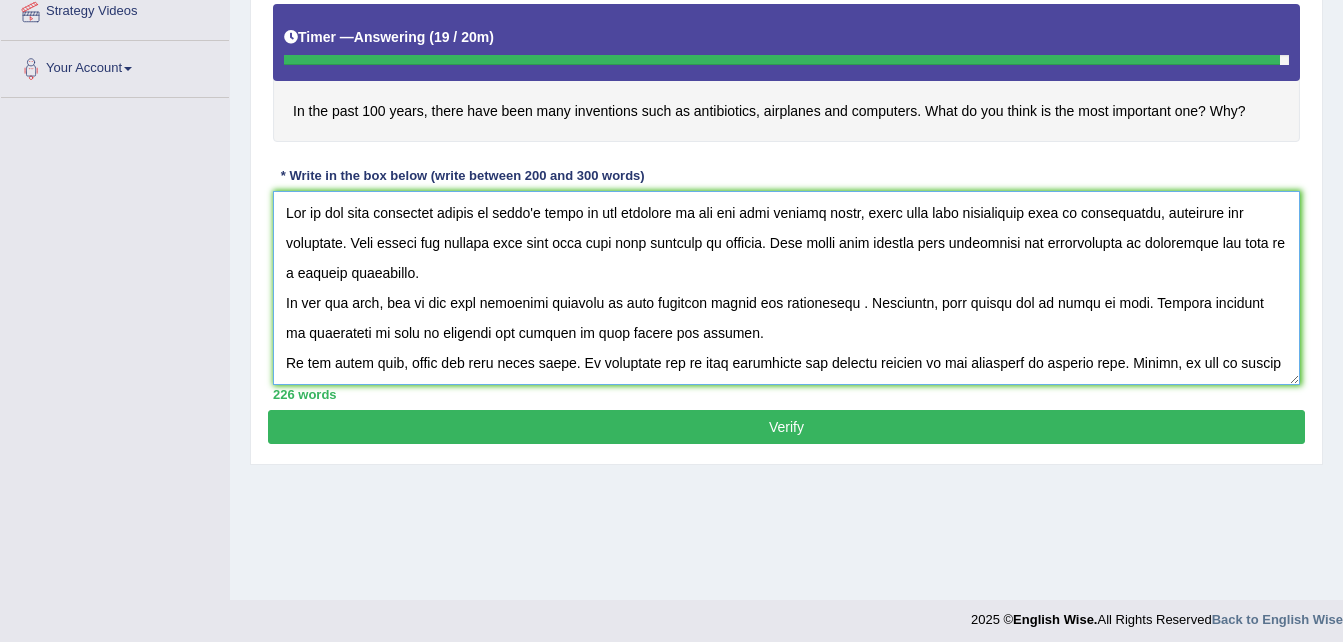 type on "One of the most important trends of today's world is the increase in how the past hundred years, there have many inaventions such as antibiotics, airplanes and compuyers. Many people are worried that this will lead many problems in society. This essay will discuss both advantages and disadvatages of inventions and lead to a logical conclusion.
On the one hand, one of the mosy important benefits is that personal growth and development . Tterefore, many people are in favor of this. Another benefits of inventions is that it enhances tha quality of many things and economy.
On the other hand, there are some other poins. An important one is that inventions has negativ impacts on the community in various ways. Firsty, it can be argued that the inventions can negatively impact nmany sectors of the economy and finance. According to the reseach conducted by the [COUNTRY] government, more then thirty percent of participant acknowledged tha drawbacks . One other negative of inventions is that degrade personal growth ..." 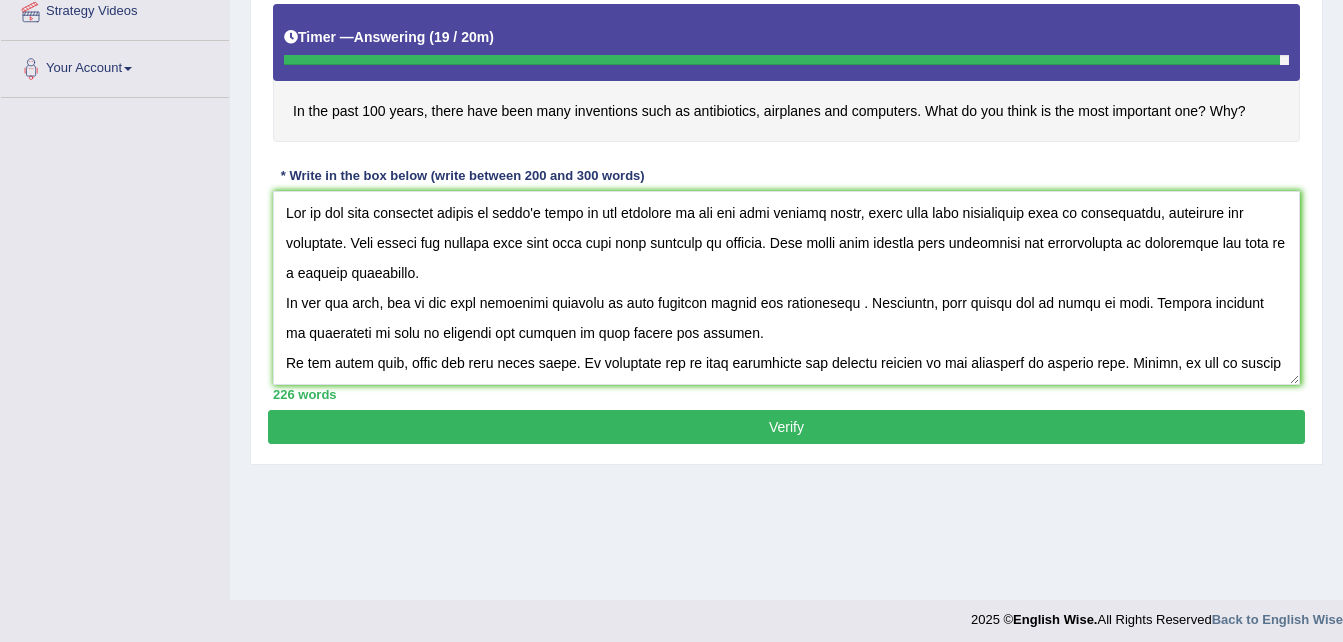 click on "Verify" at bounding box center (786, 427) 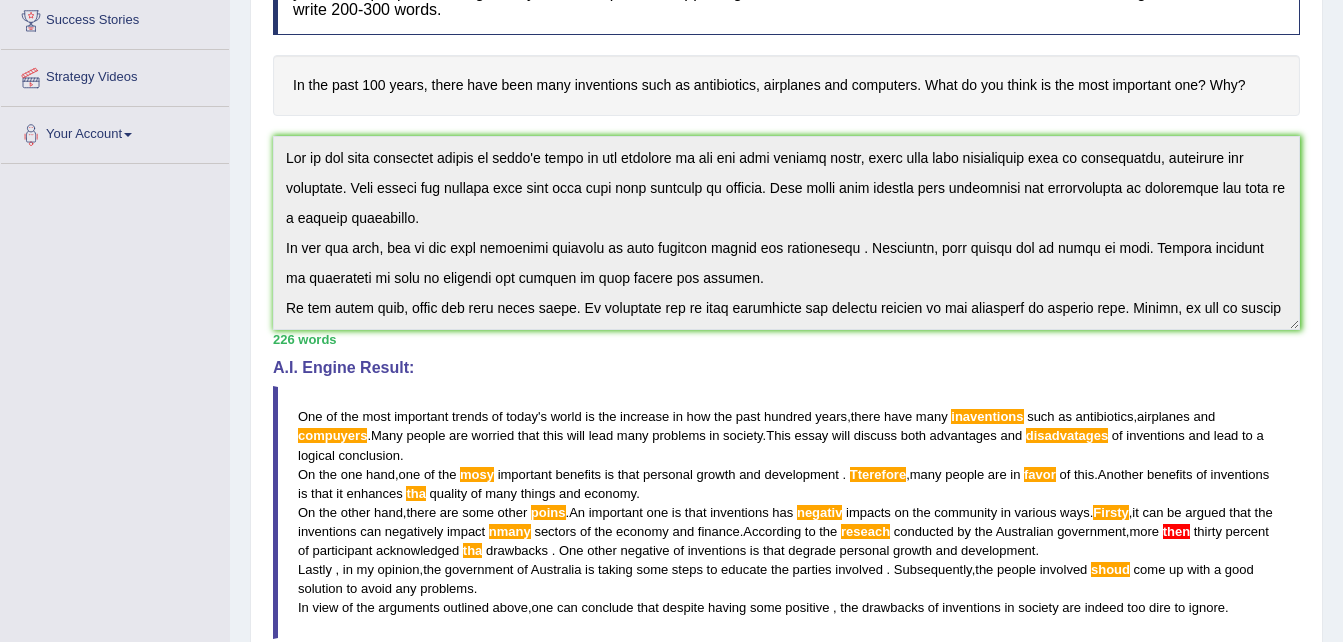 scroll, scrollTop: 709, scrollLeft: 0, axis: vertical 